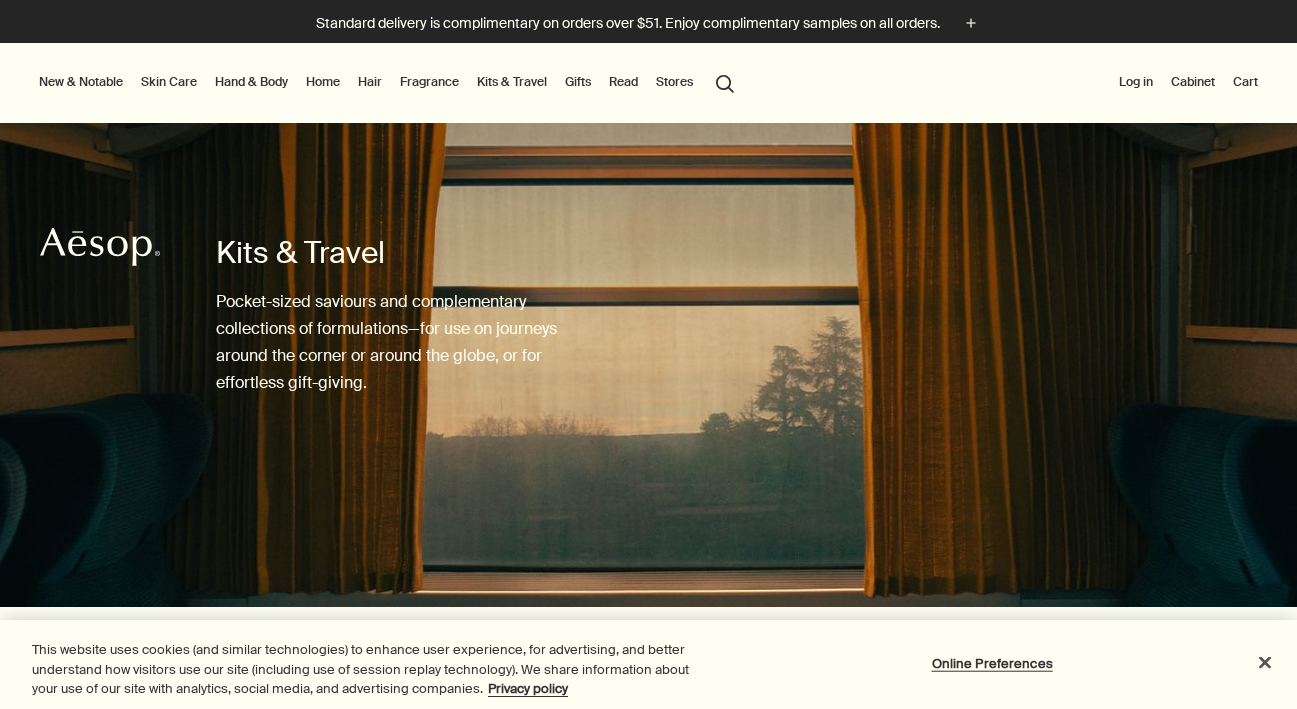 scroll, scrollTop: 848, scrollLeft: 0, axis: vertical 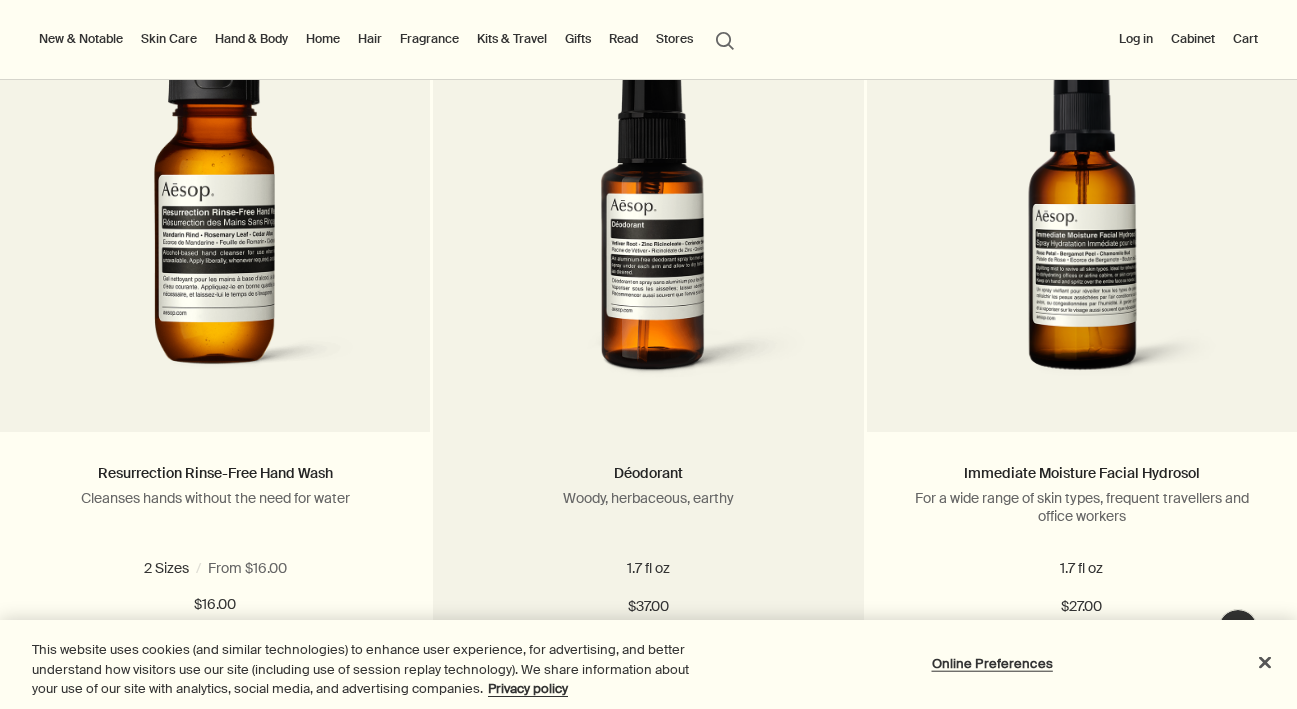 click at bounding box center [649, 217] 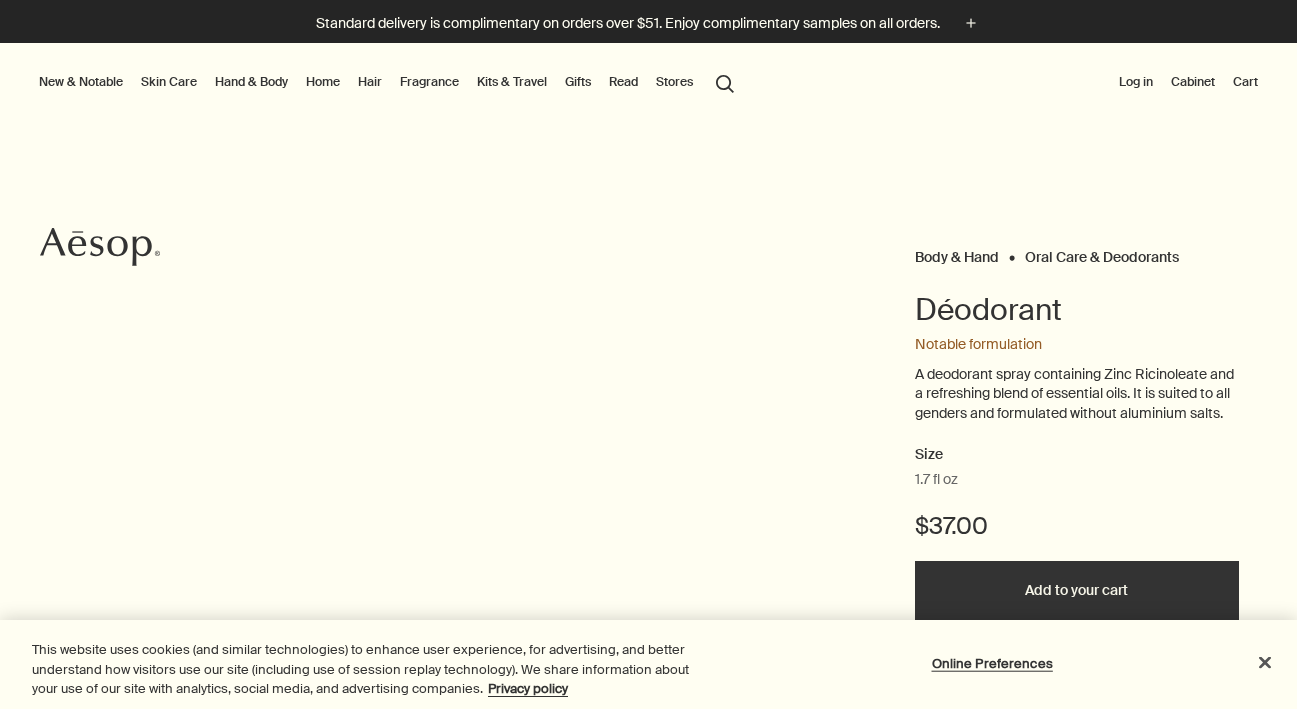 scroll, scrollTop: 0, scrollLeft: 0, axis: both 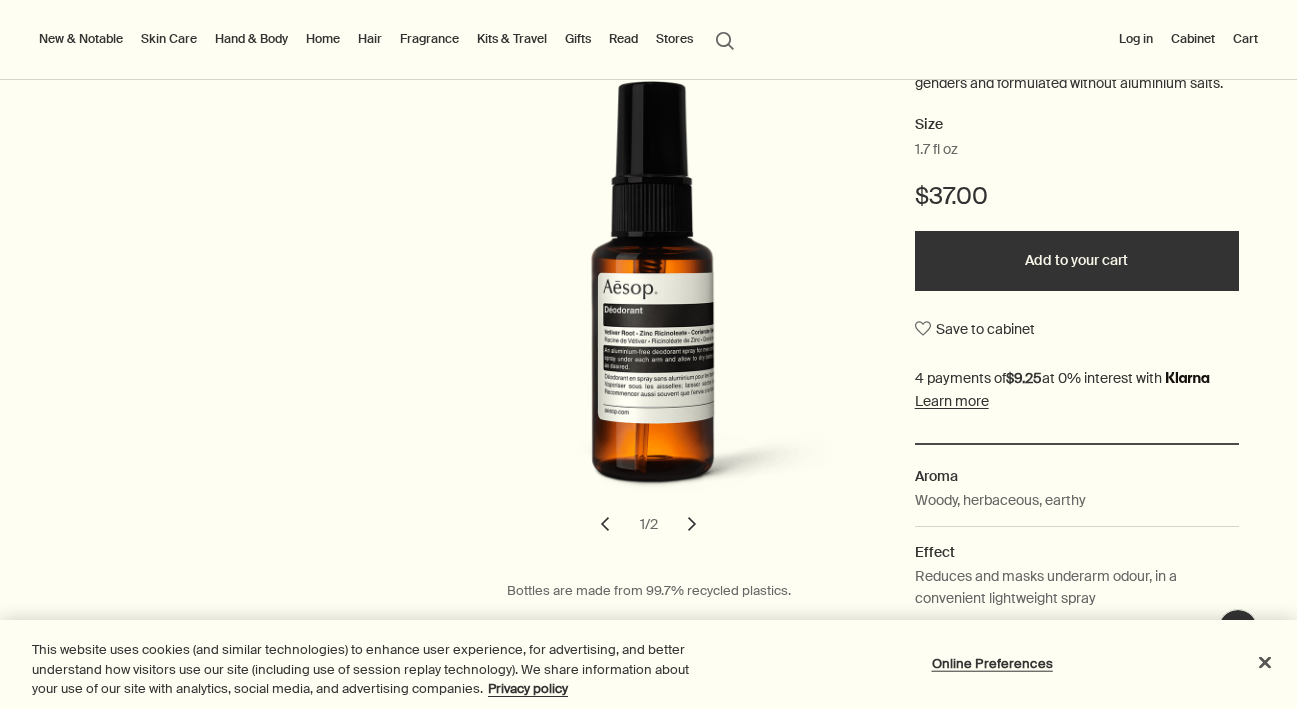 click on "chevron" at bounding box center [692, 524] 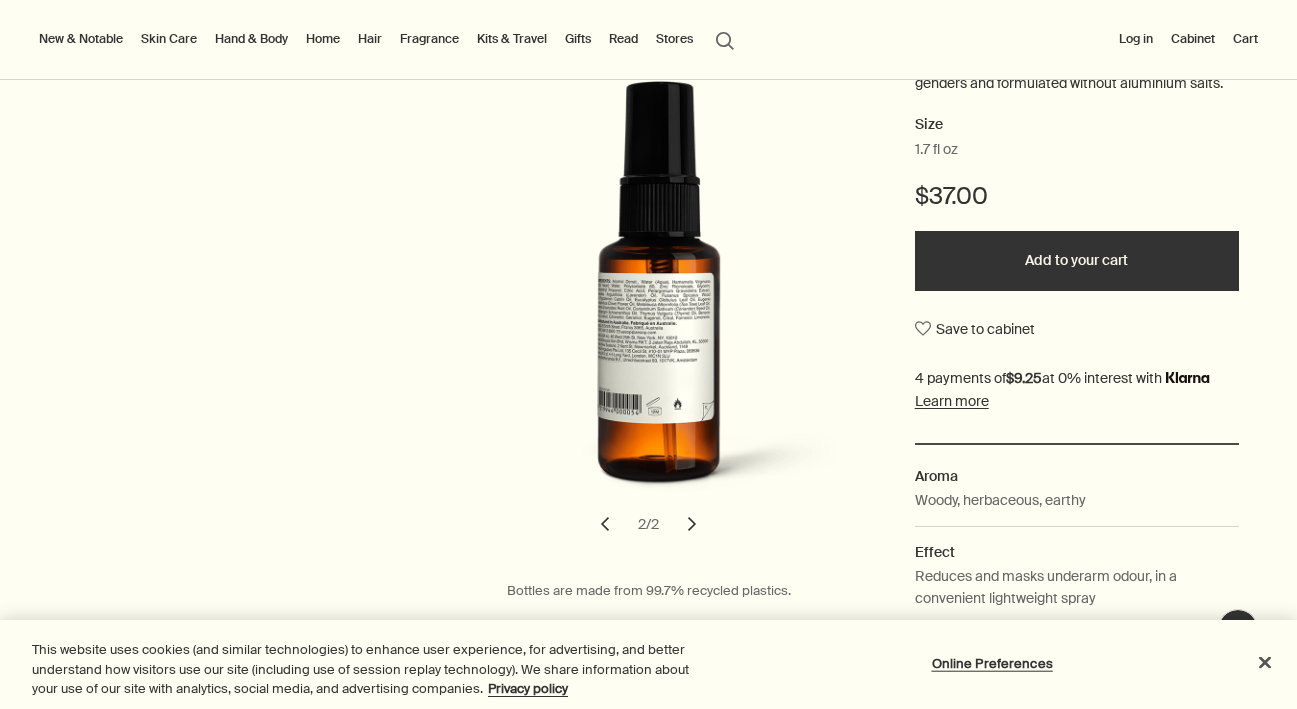 click on "chevron" at bounding box center (605, 524) 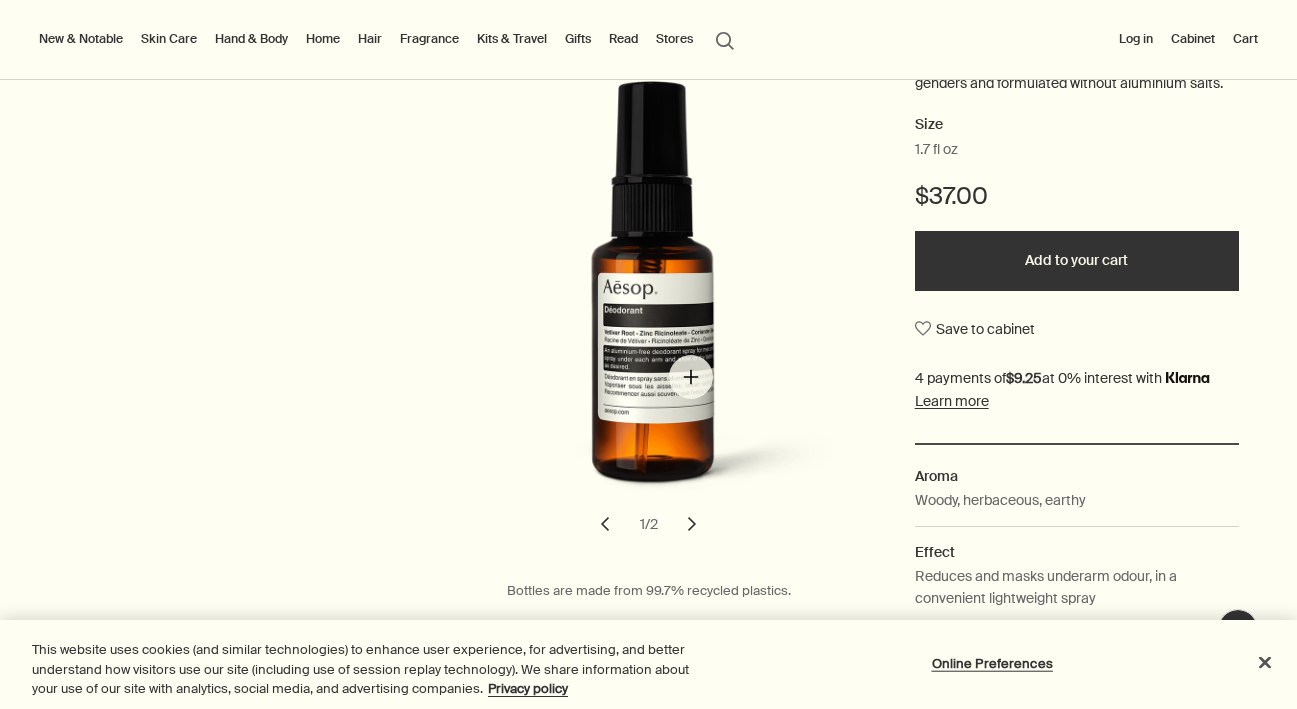 click at bounding box center (654, 301) 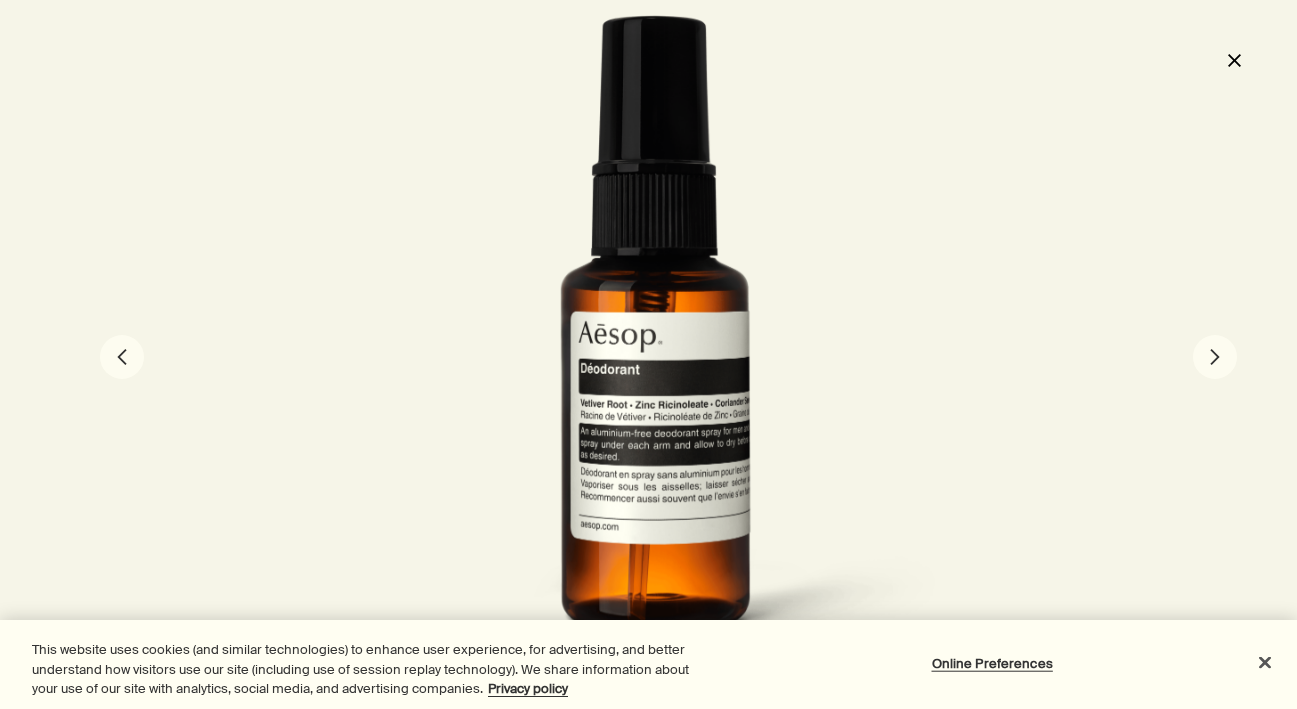 click on "close" at bounding box center [1234, 60] 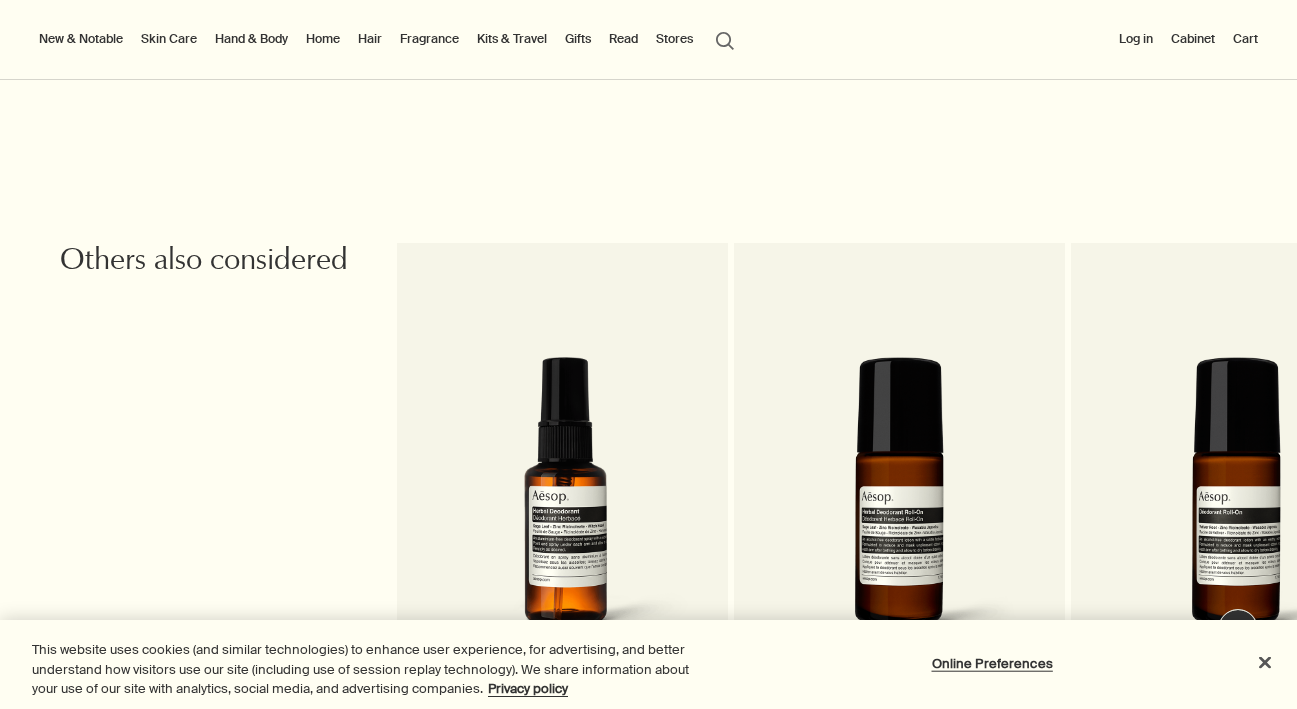 scroll, scrollTop: 2928, scrollLeft: 0, axis: vertical 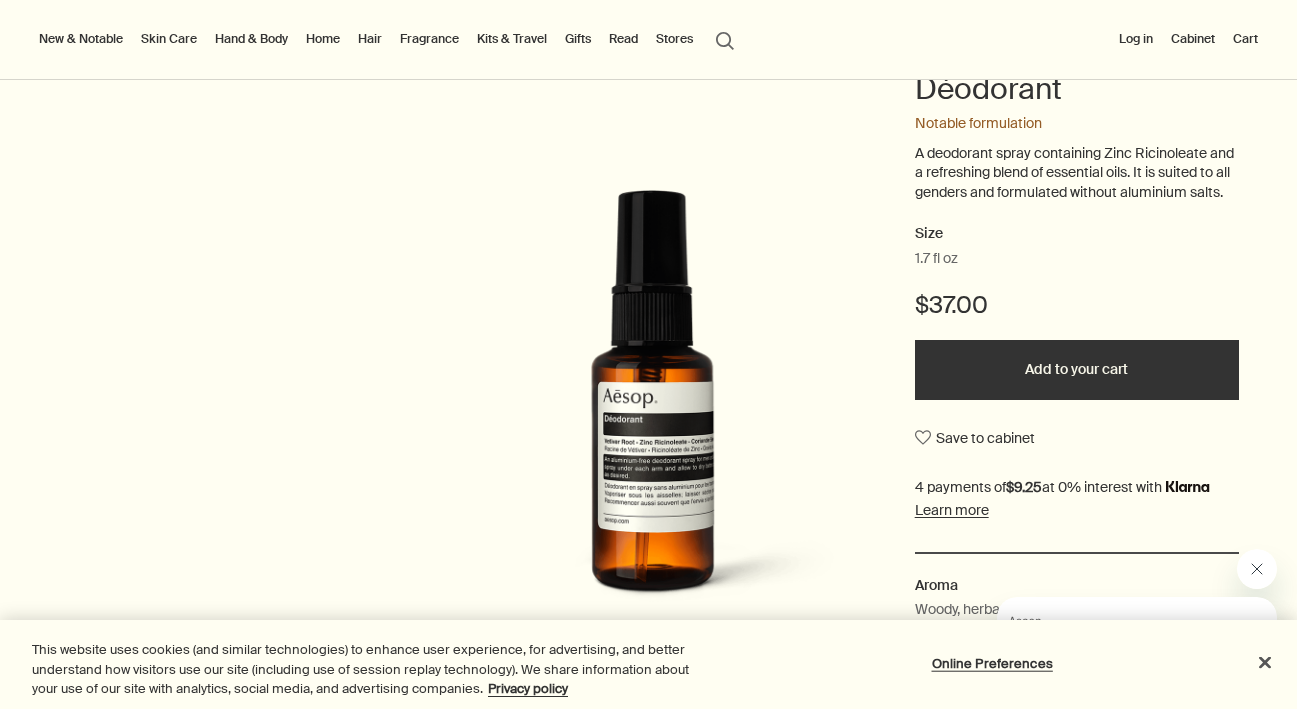 click on "Add to your cart" at bounding box center [1077, 370] 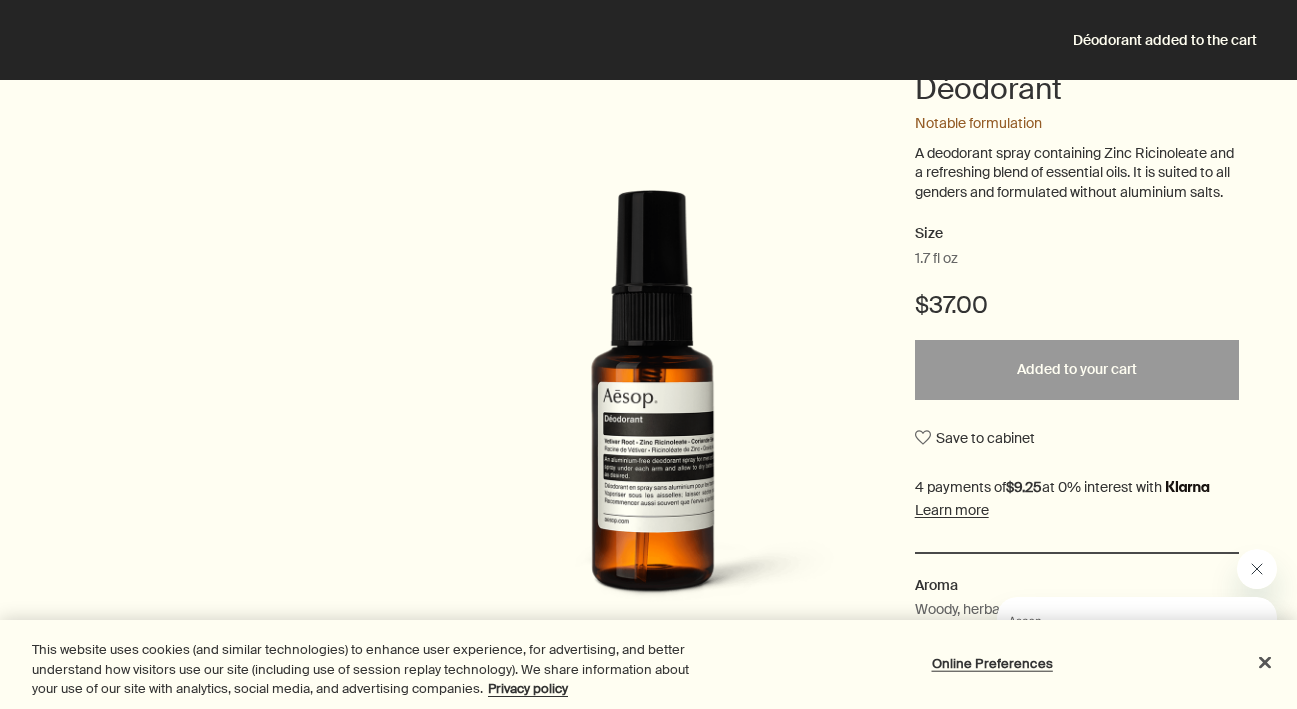click on "Déodorant added to the cart" at bounding box center (648, 40) 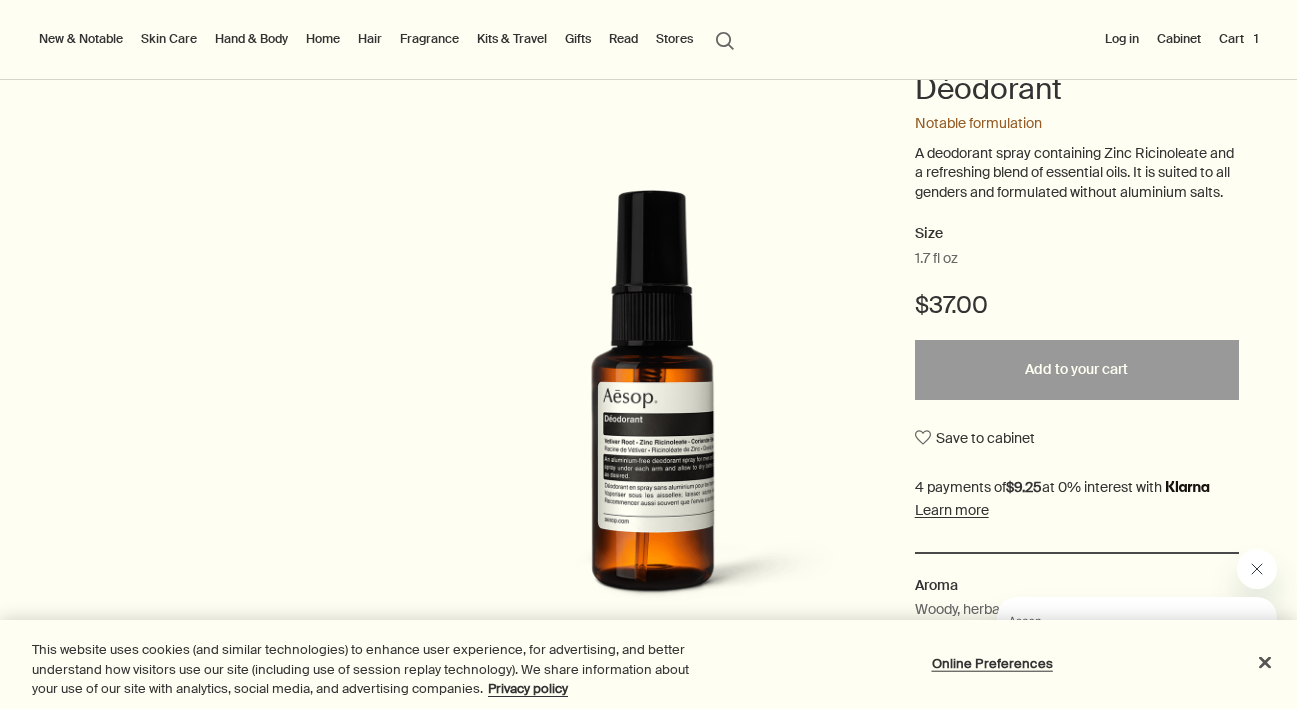click on "Cart 1" at bounding box center (1238, 39) 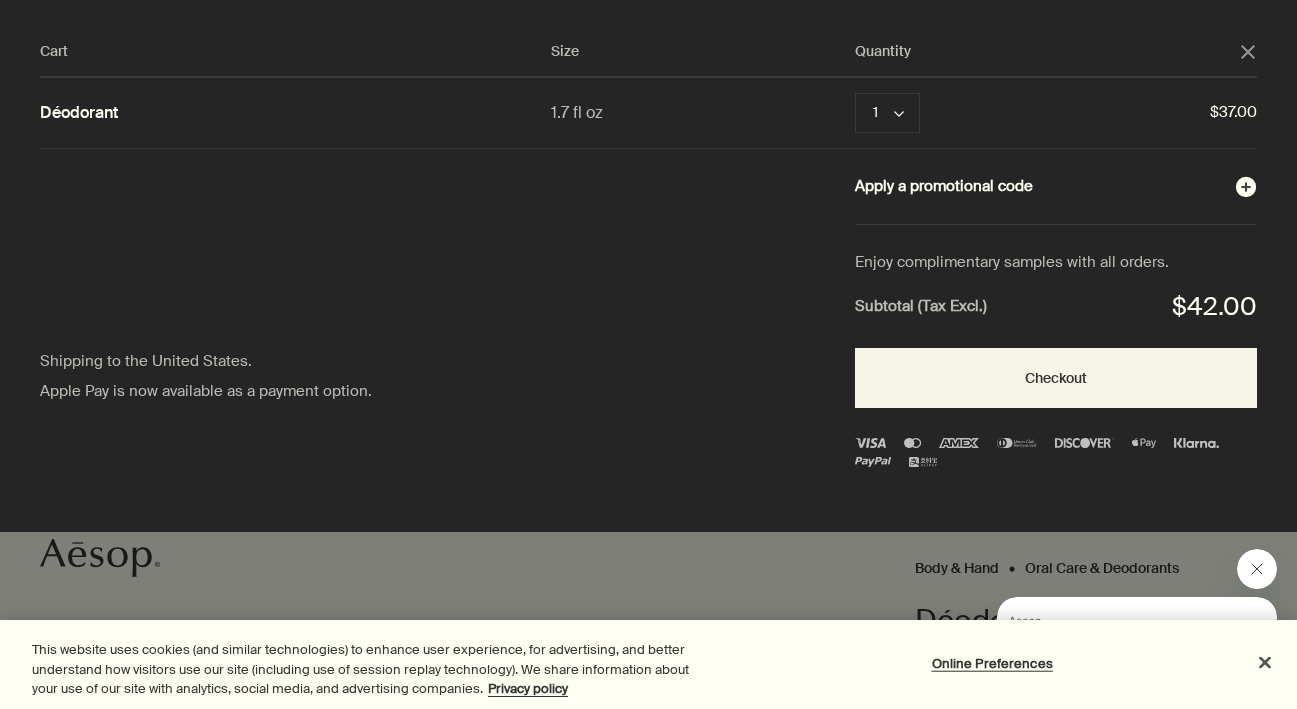 click on "Apply a promotional code plusAndCloseWithCircle" at bounding box center (1056, 187) 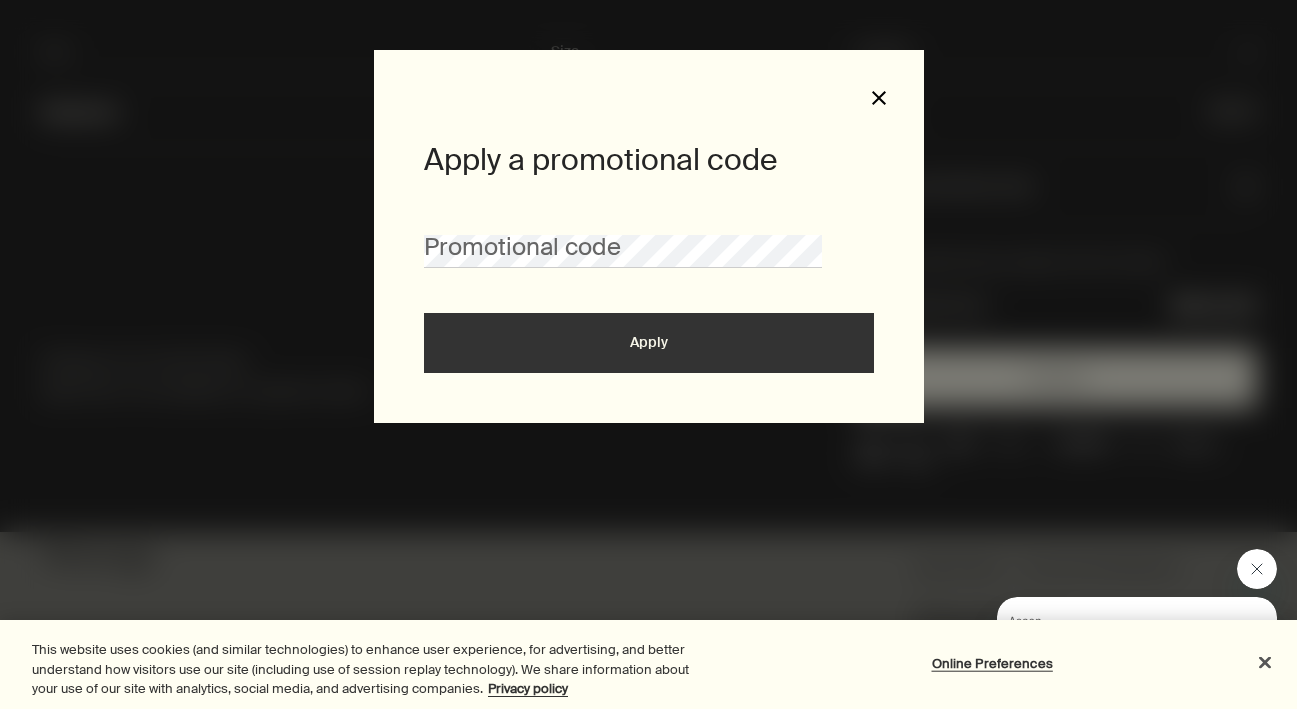 click on "close" at bounding box center [879, 98] 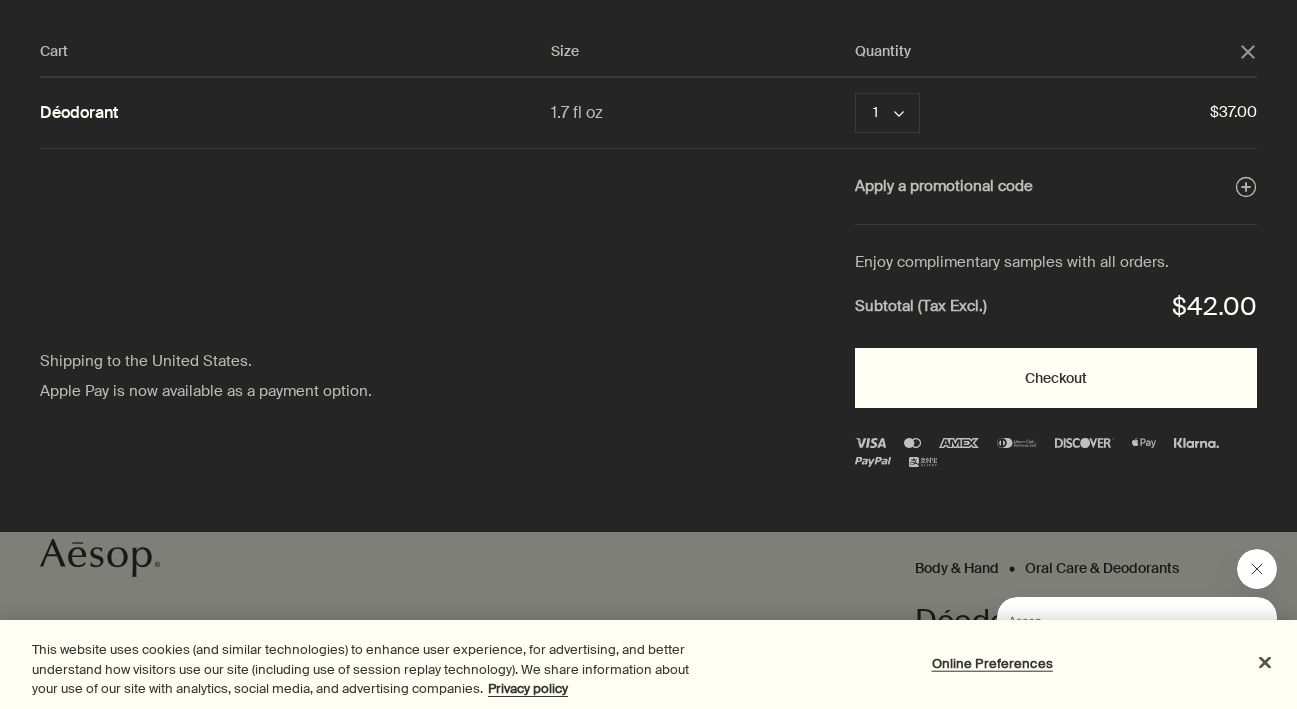 click on "Checkout" at bounding box center [1056, 378] 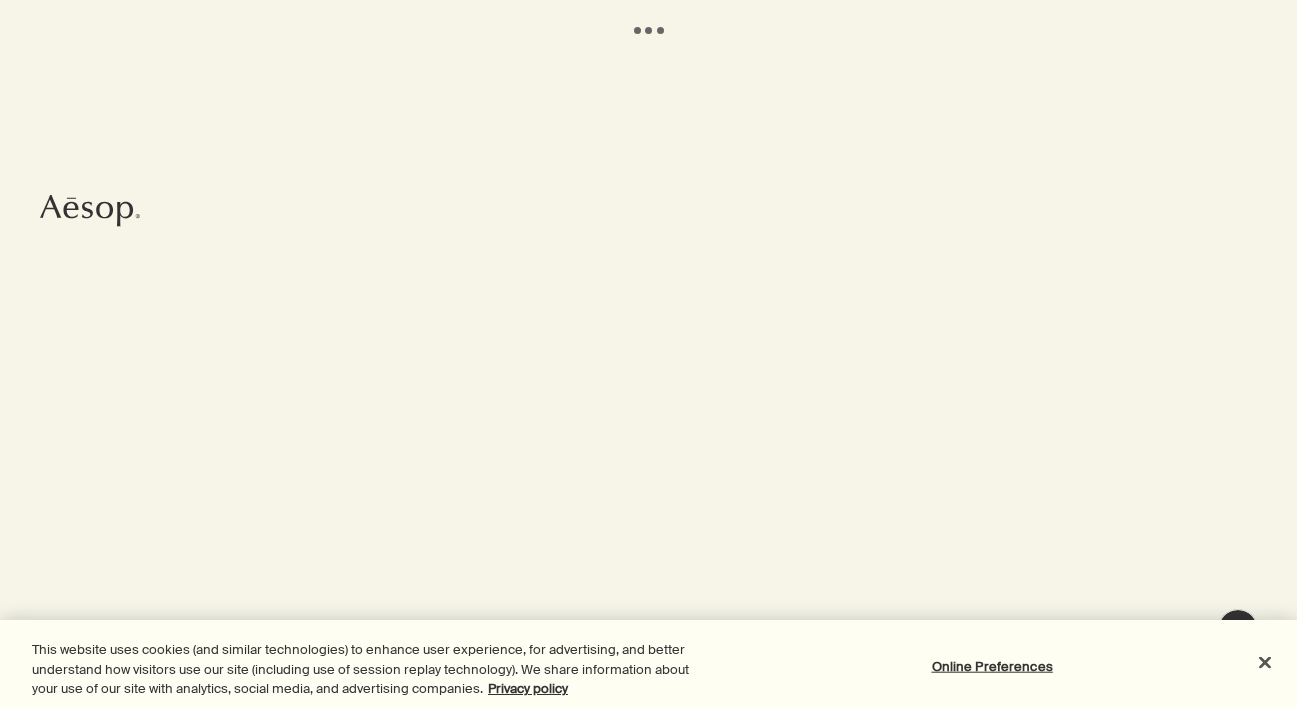 scroll, scrollTop: 0, scrollLeft: 0, axis: both 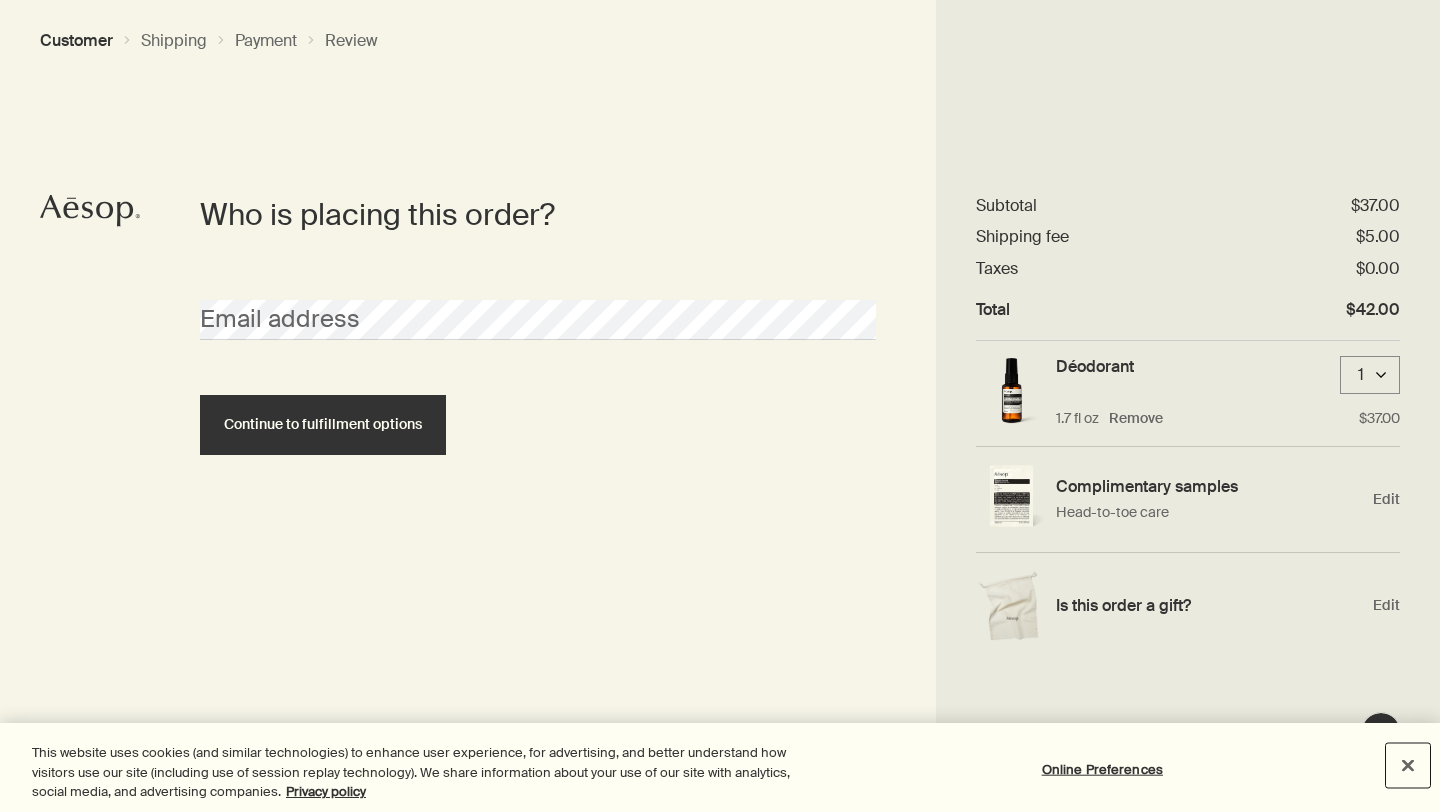 click at bounding box center [1408, 765] 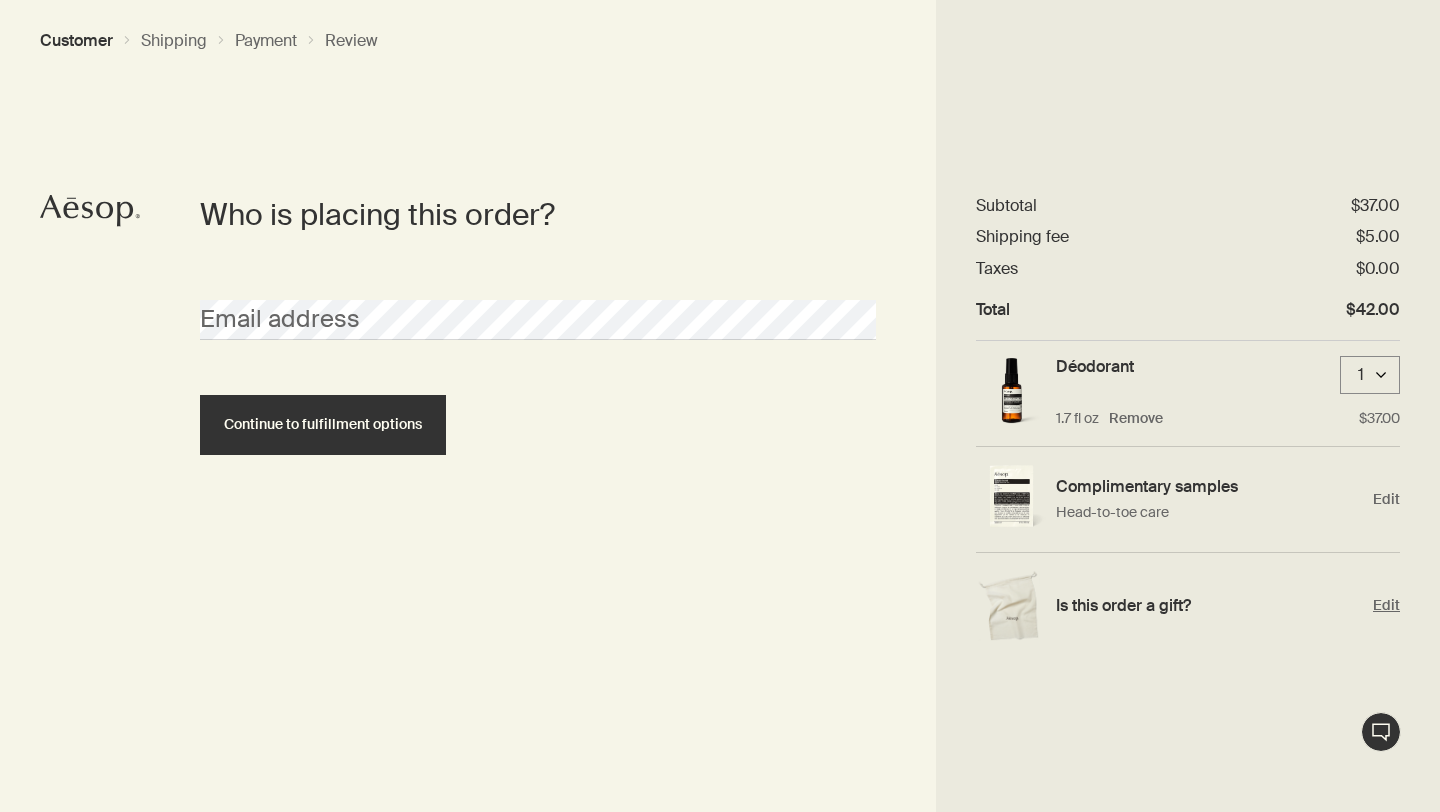 click on "Edit" at bounding box center (1386, 605) 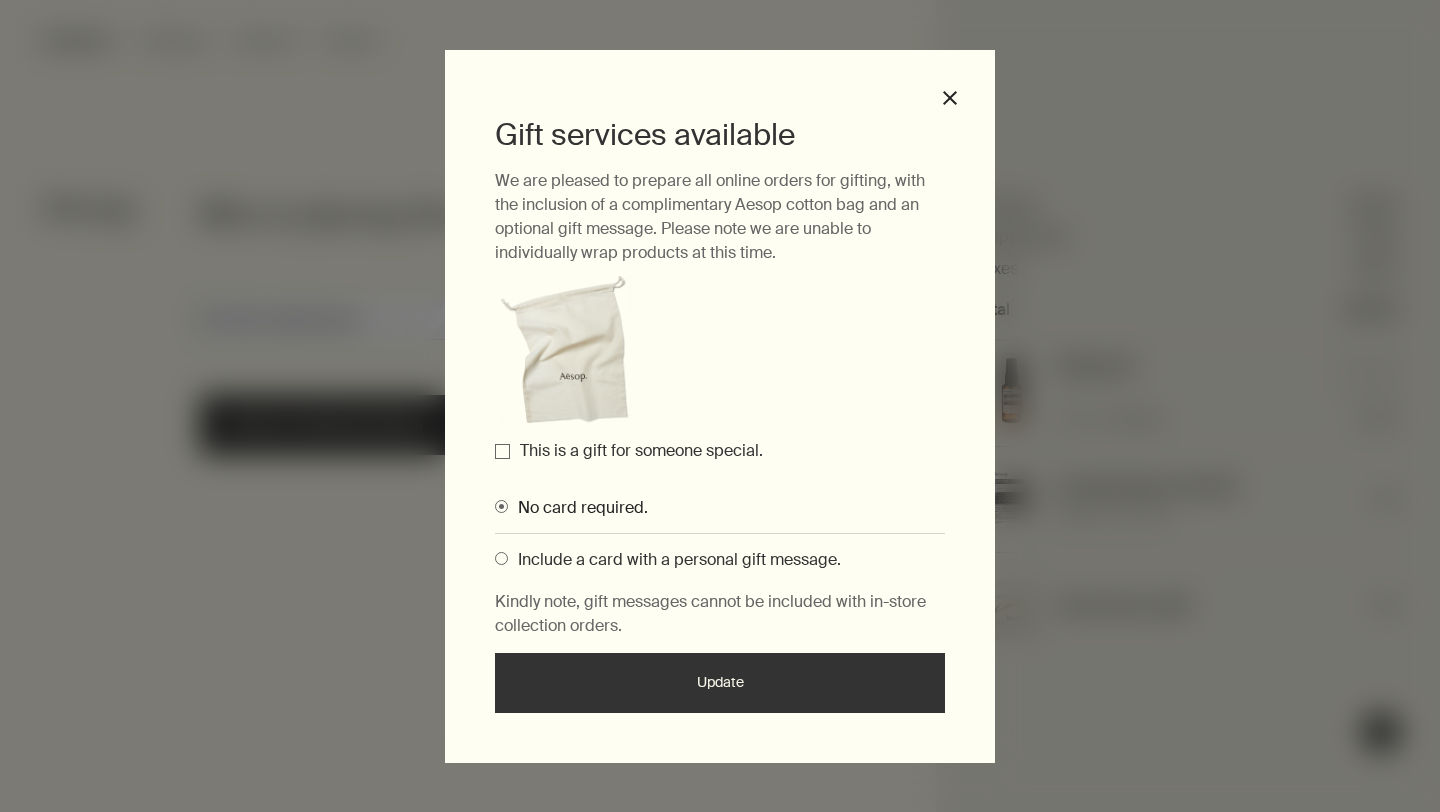 click on "This is a gift for someone special." at bounding box center [502, 451] 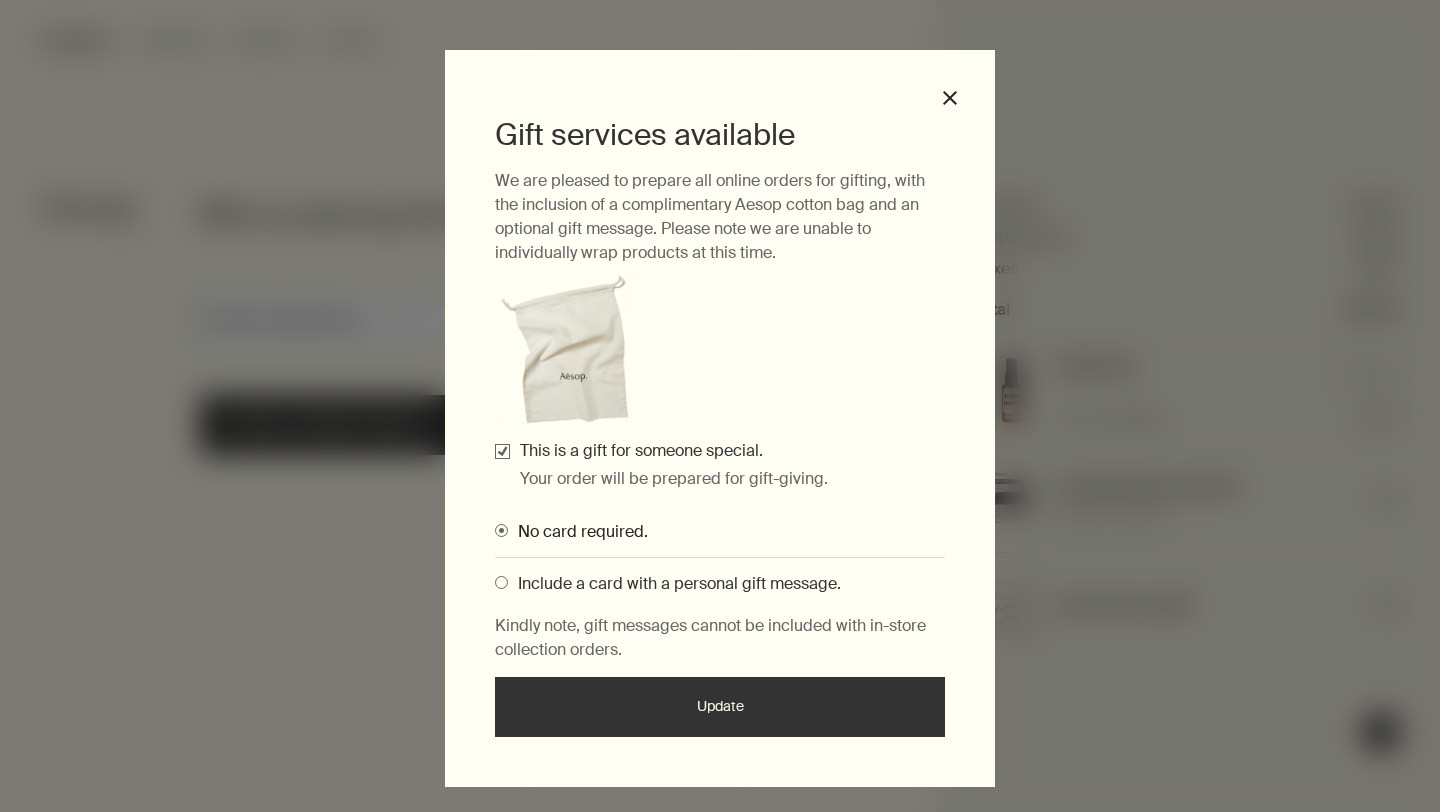 click on "No card required." at bounding box center [578, 531] 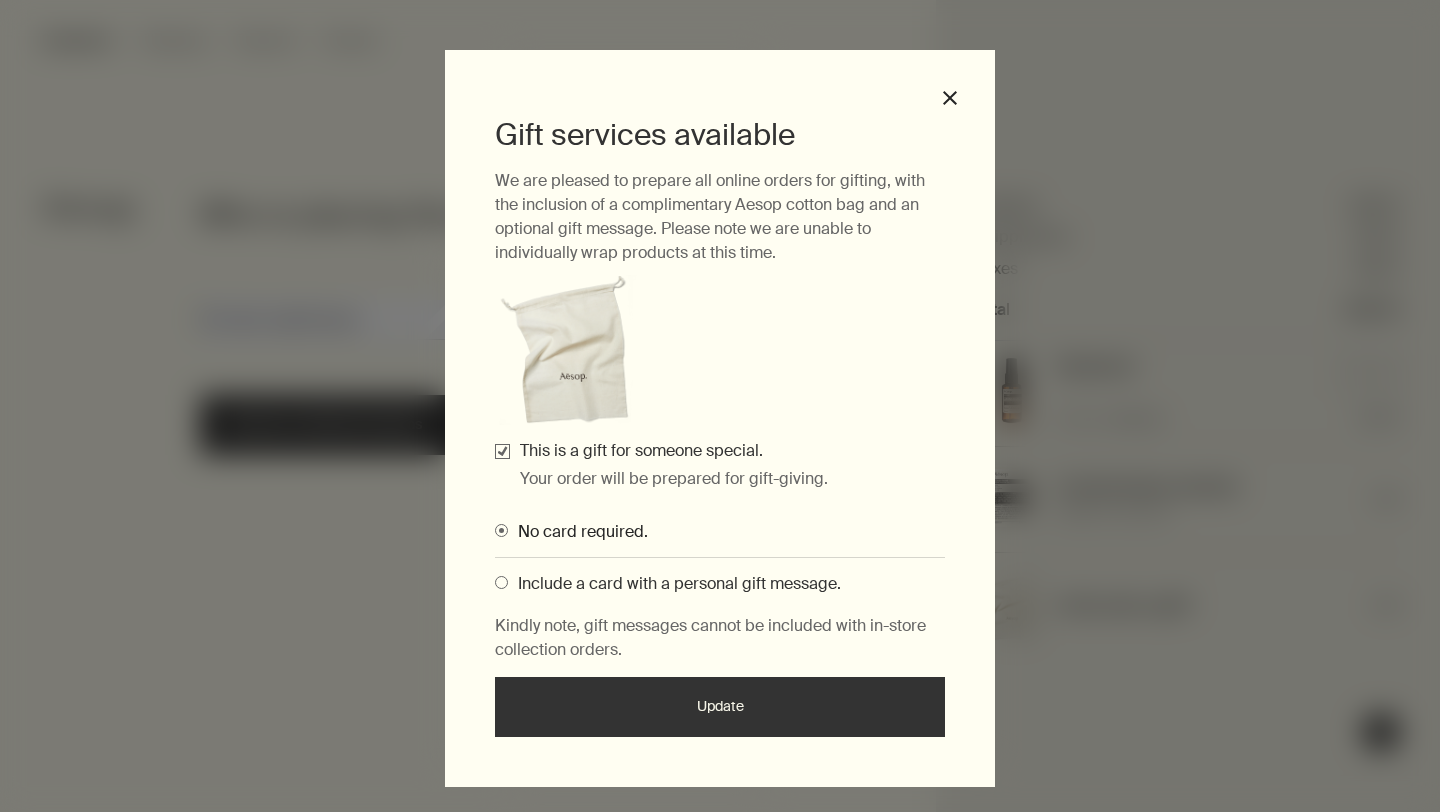 scroll, scrollTop: 25, scrollLeft: 0, axis: vertical 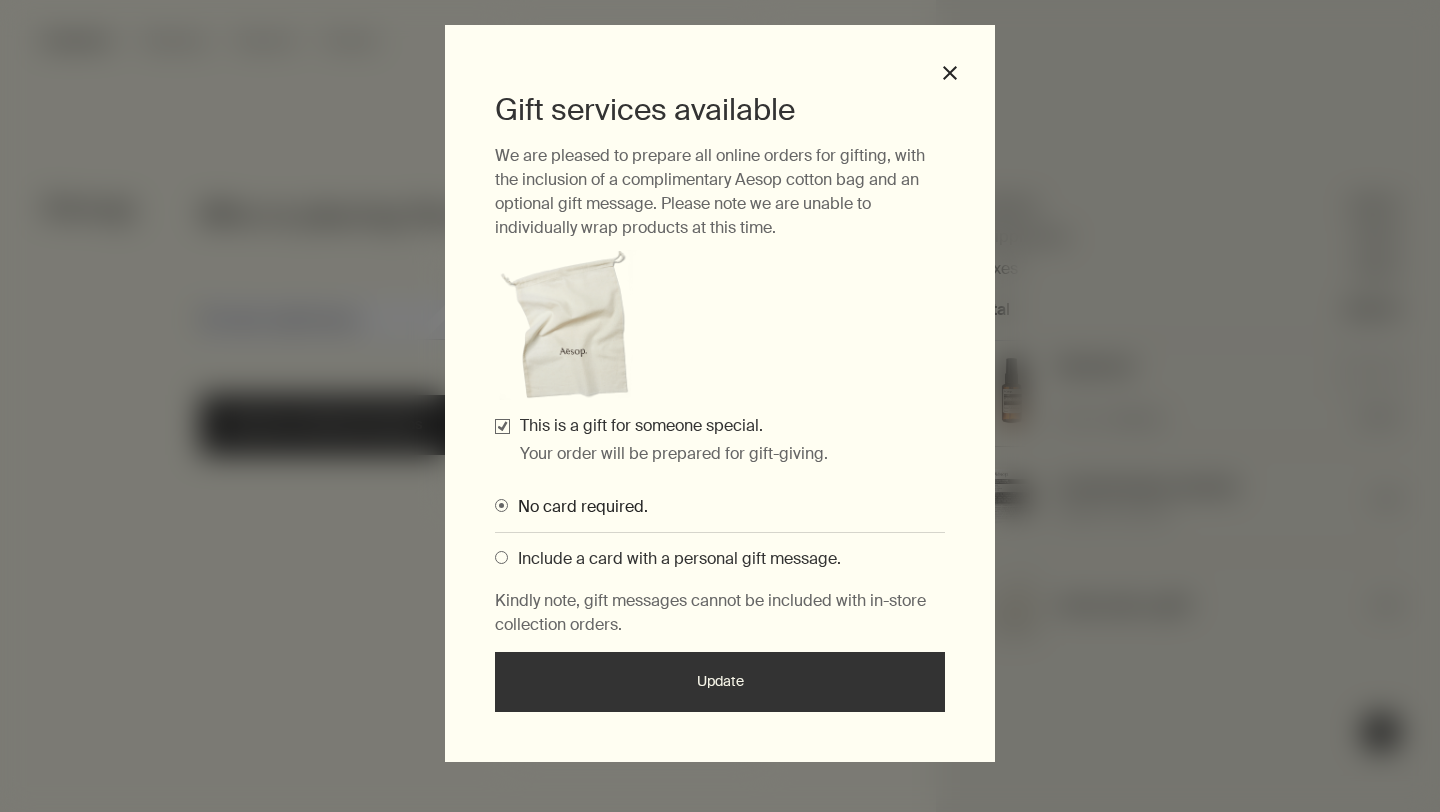 click on "Update" at bounding box center (720, 682) 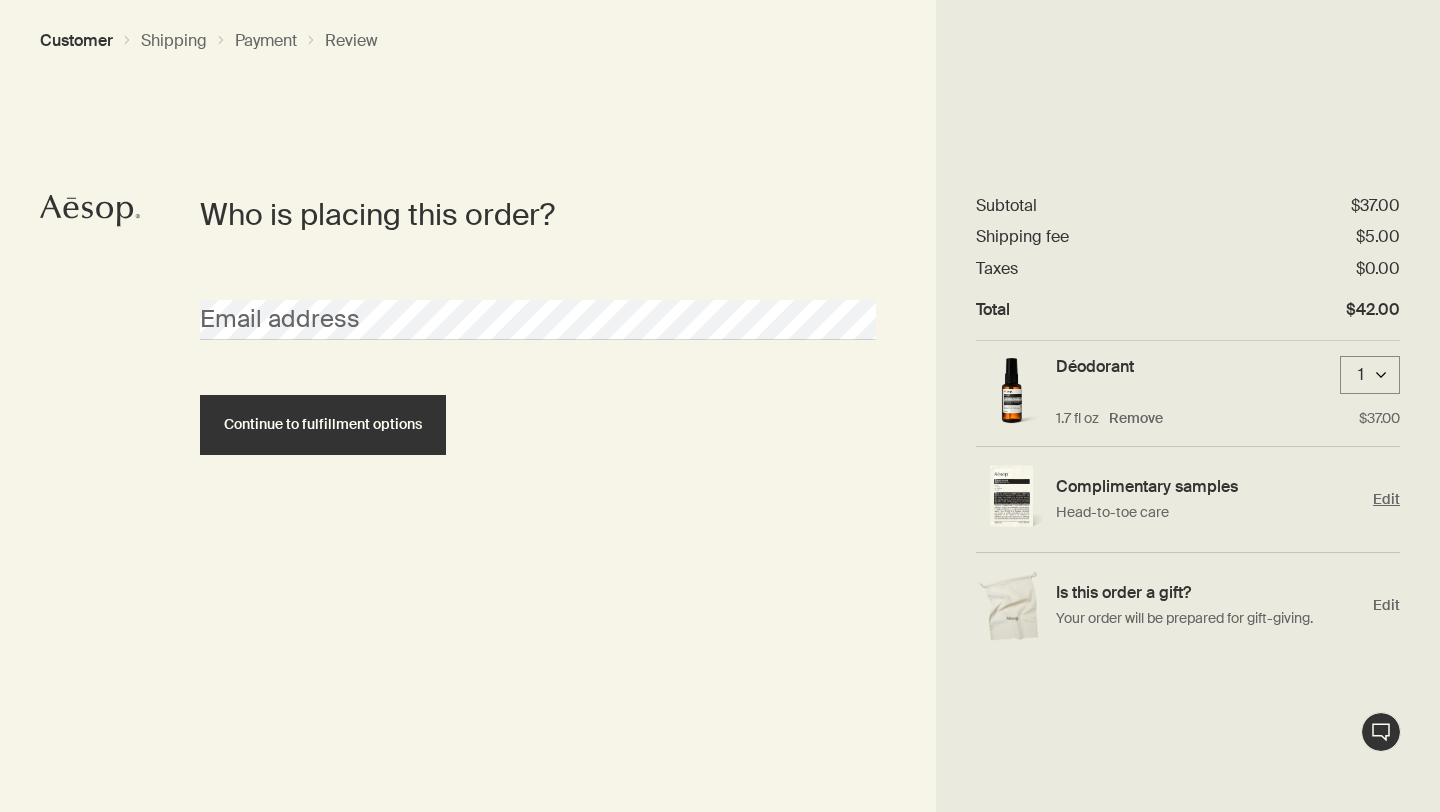 click on "Edit" at bounding box center [1386, 499] 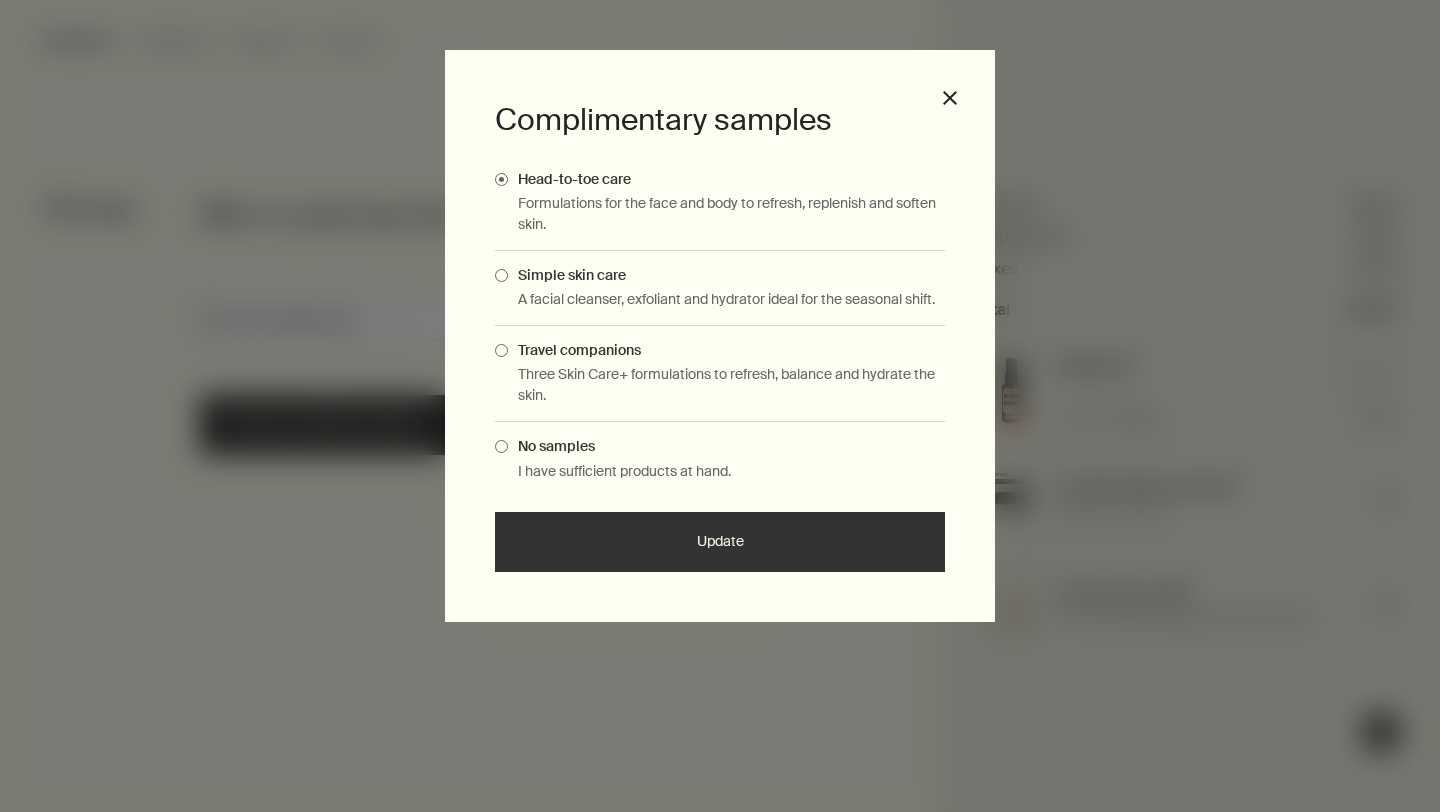 click on "Three Skin Care+ formulations to refresh, balance and hydrate the skin." at bounding box center (731, 385) 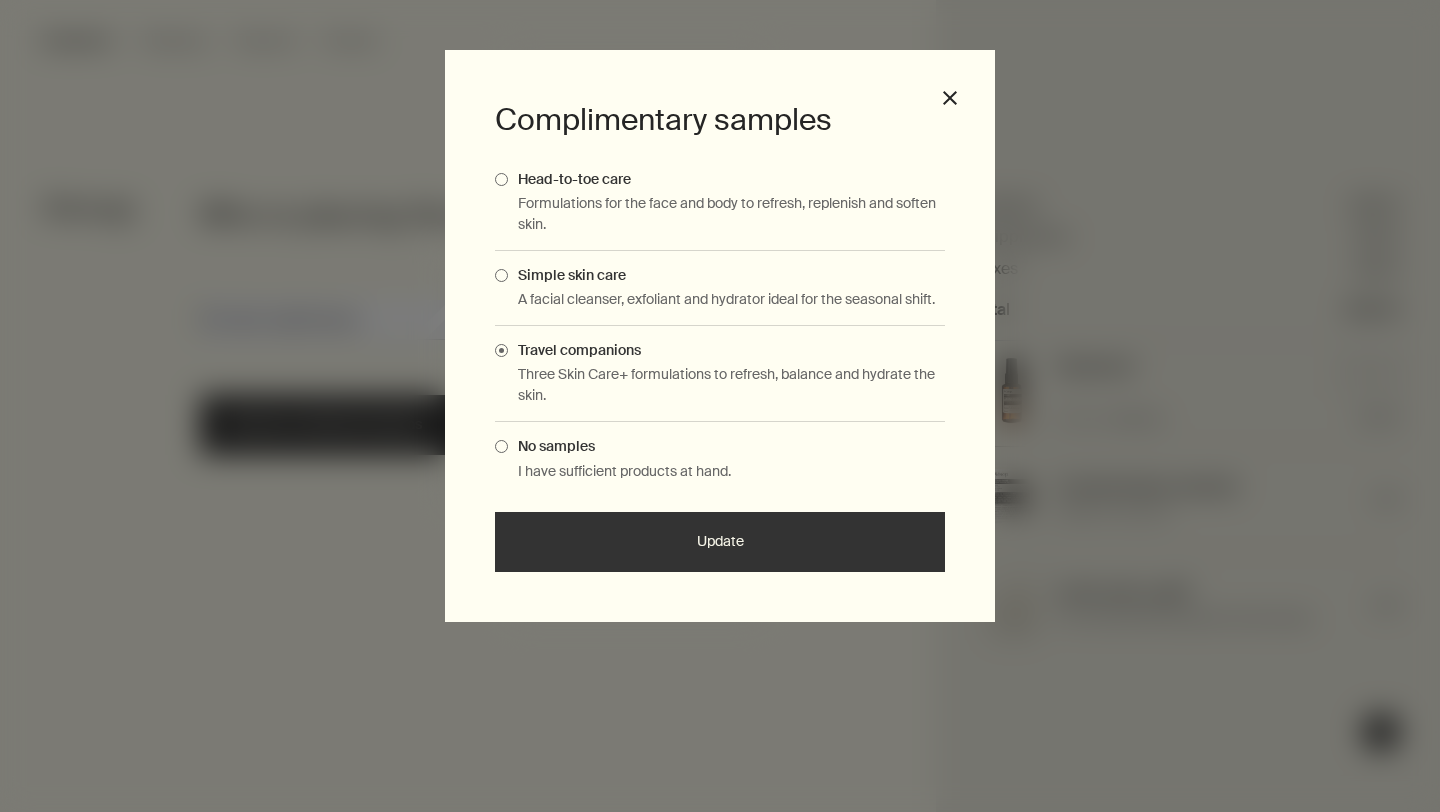 click on "Update" at bounding box center (720, 542) 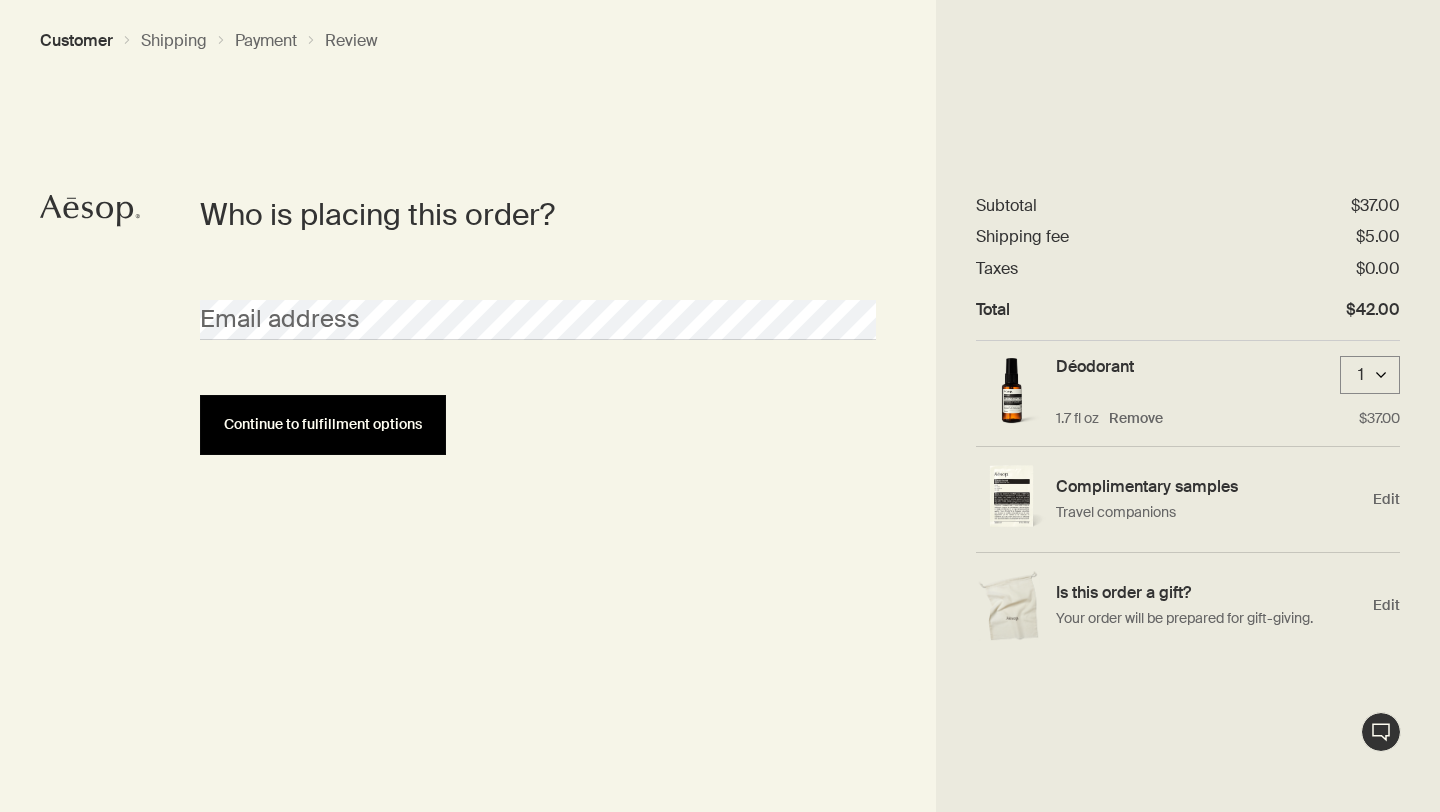 click on "Continue to fulfillment options" at bounding box center [323, 425] 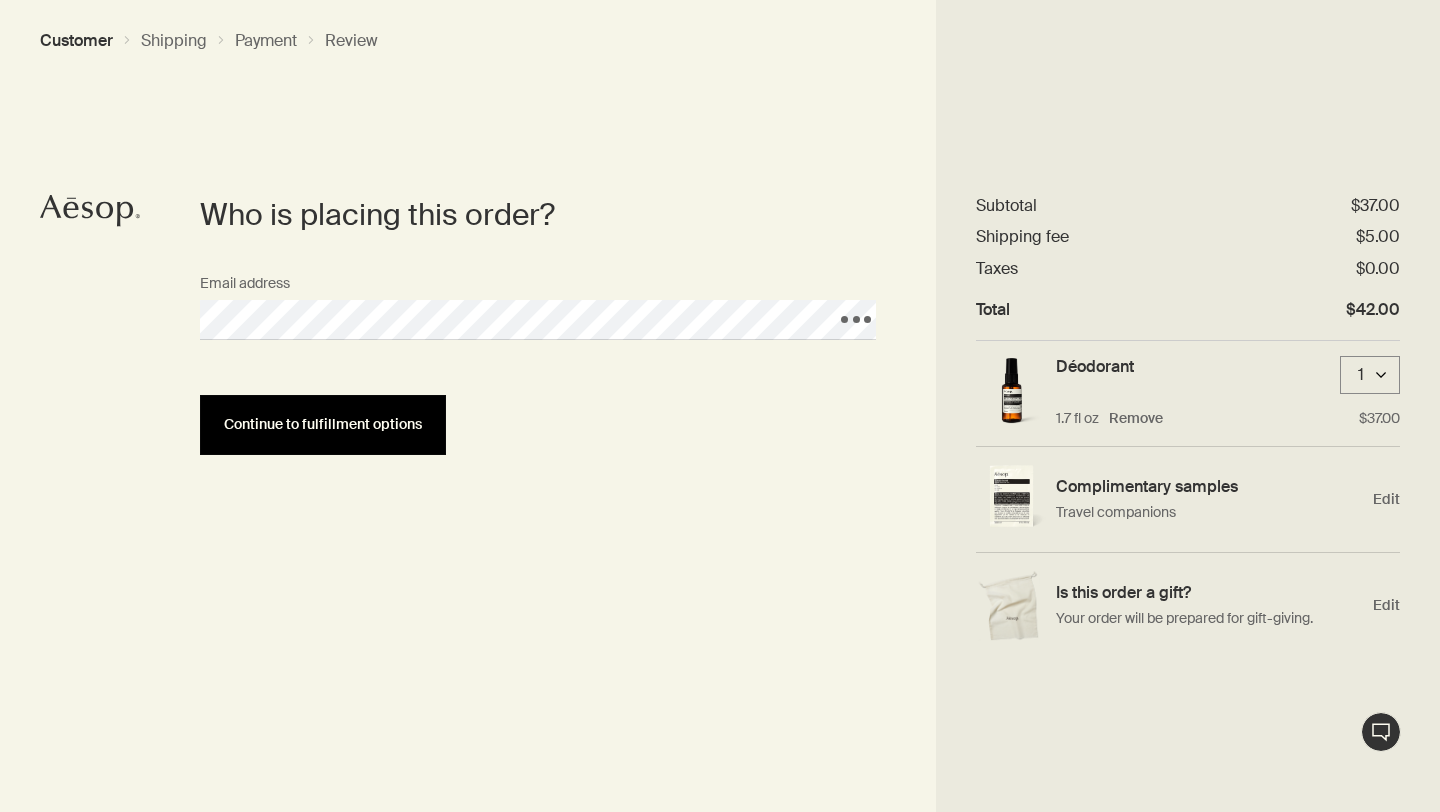 click on "Continue to fulfillment options" at bounding box center (323, 424) 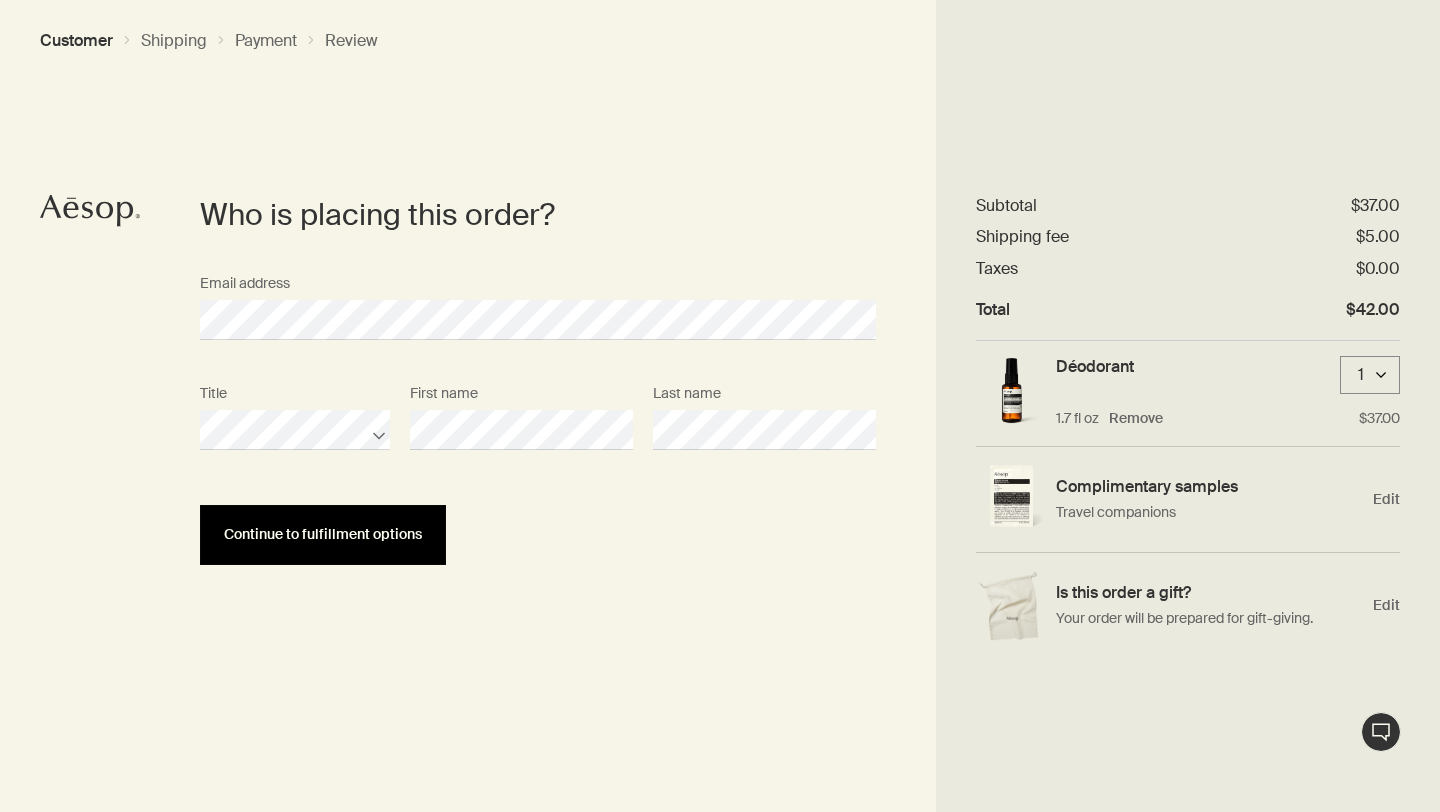 click on "Continue to fulfillment options" at bounding box center [323, 535] 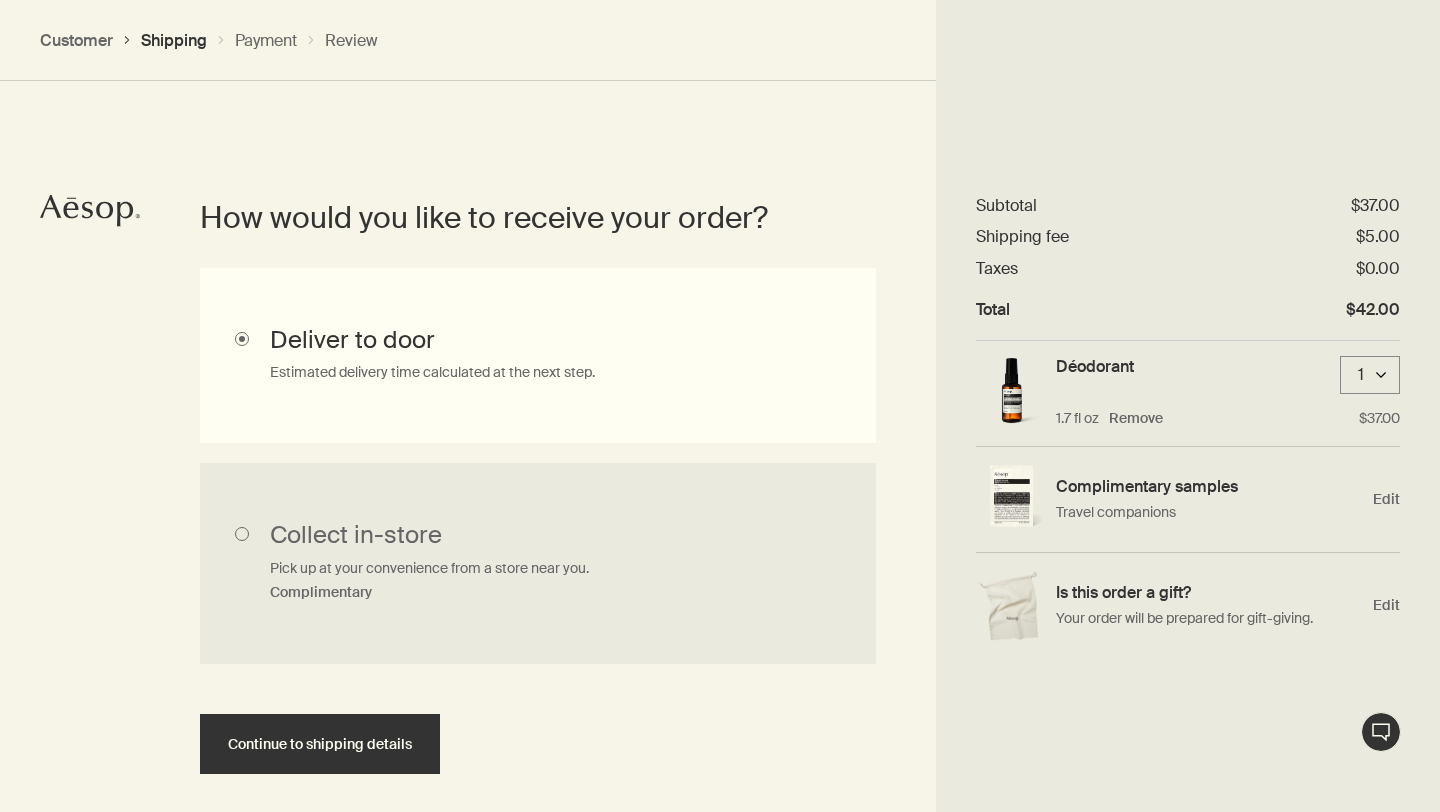 scroll, scrollTop: 448, scrollLeft: 0, axis: vertical 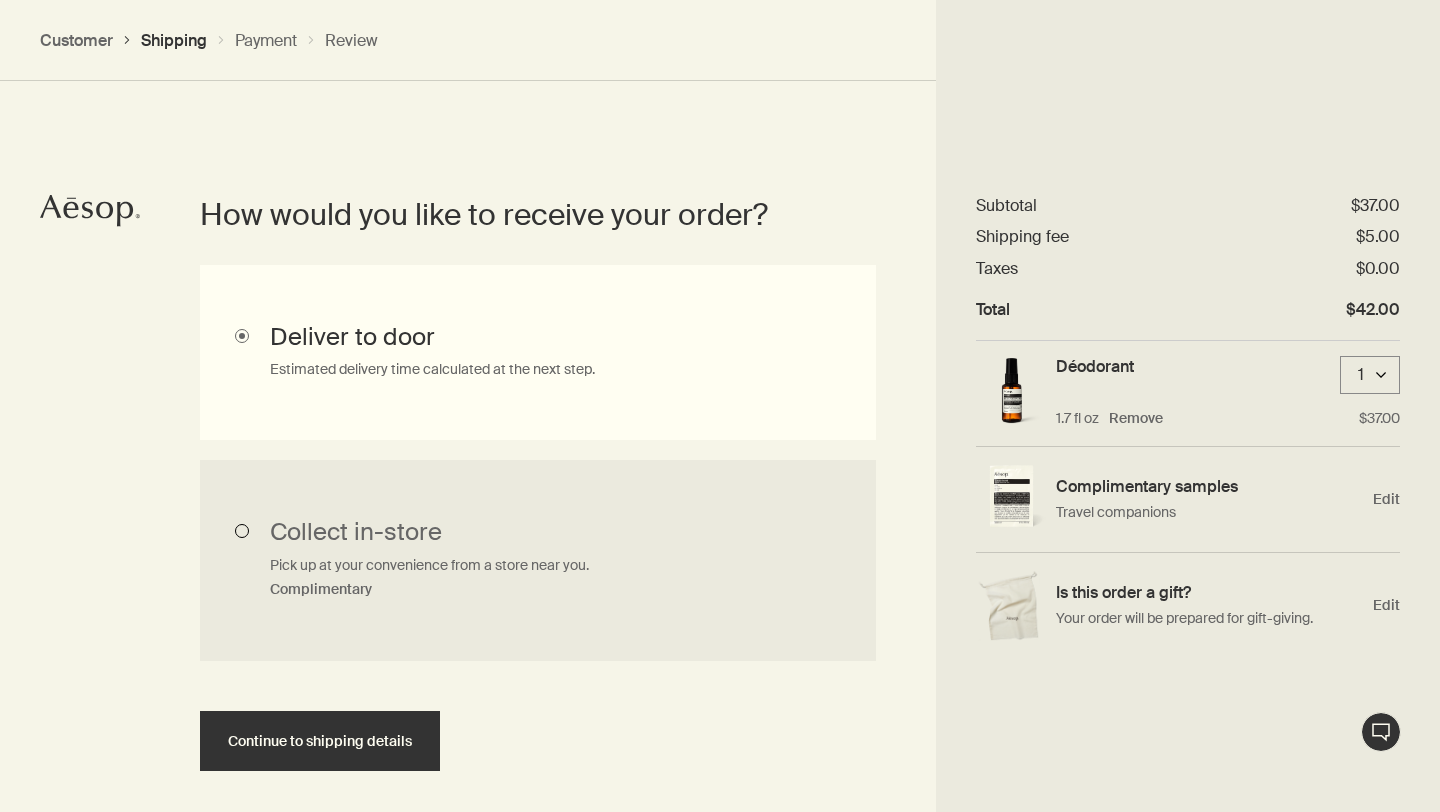click on "Collect in-store Pick up at your convenience from a store near you. Complimentary" at bounding box center (538, 561) 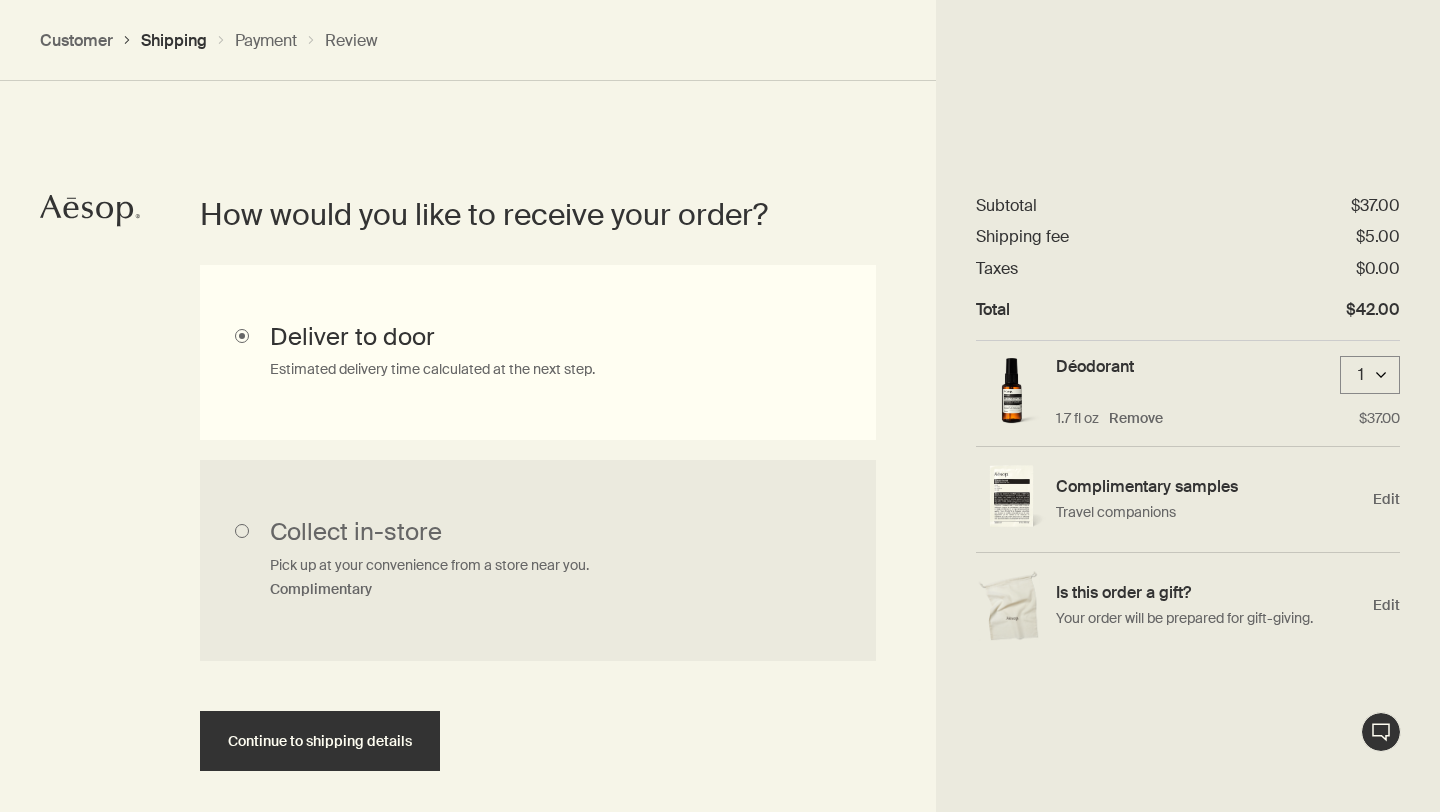 radio on "true" 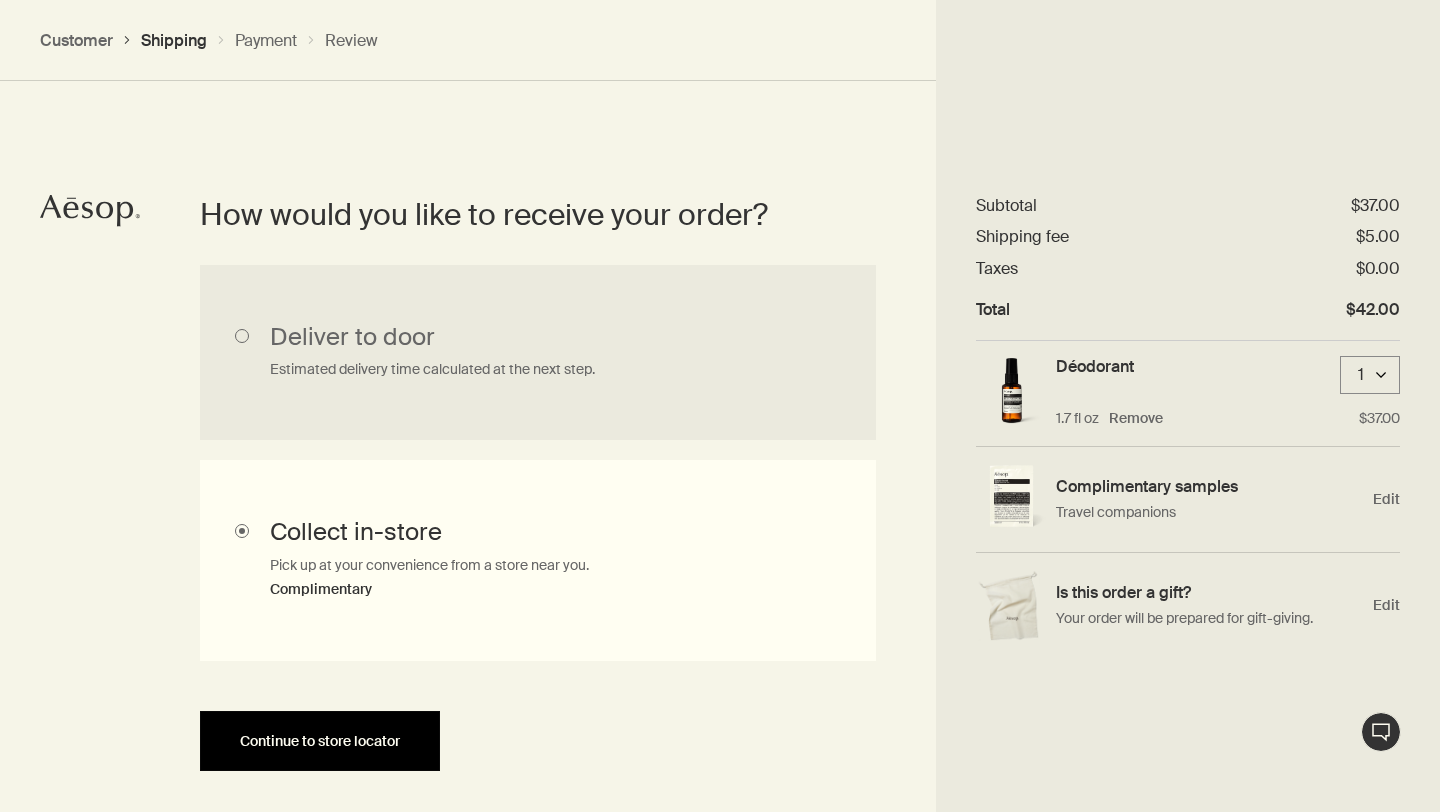click on "Continue to store locator" at bounding box center (320, 741) 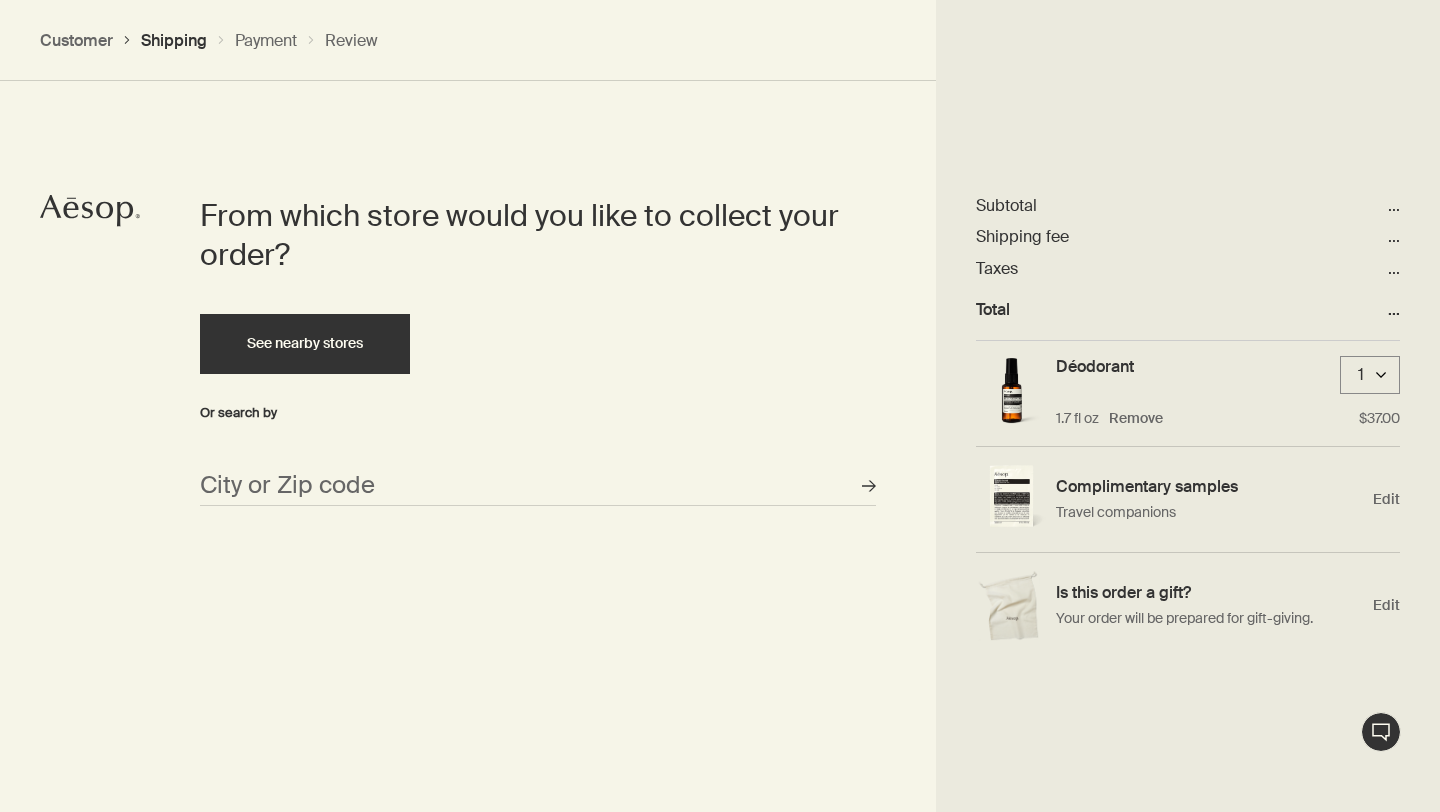 scroll, scrollTop: 865, scrollLeft: 0, axis: vertical 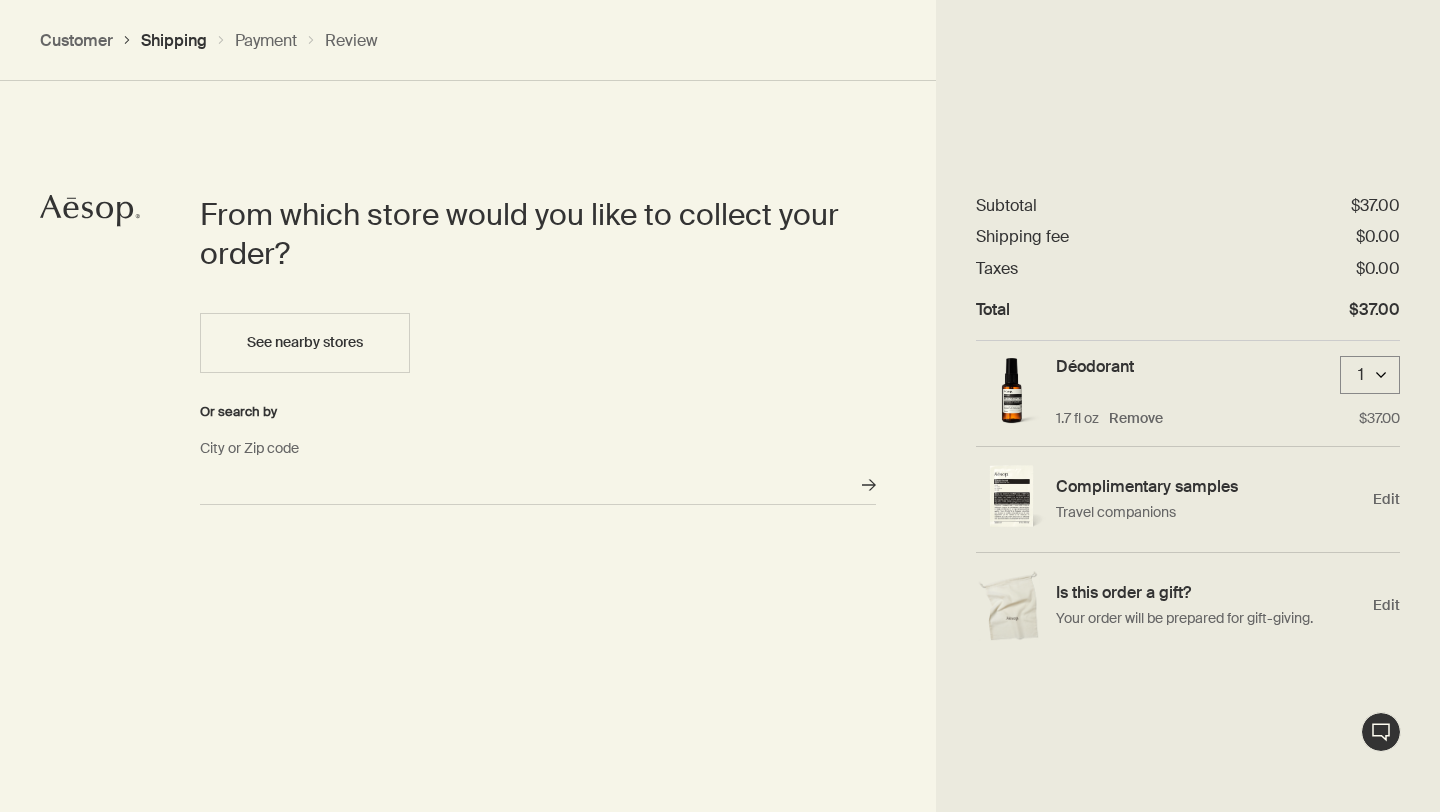 click on "City or Zip code" at bounding box center (538, 485) 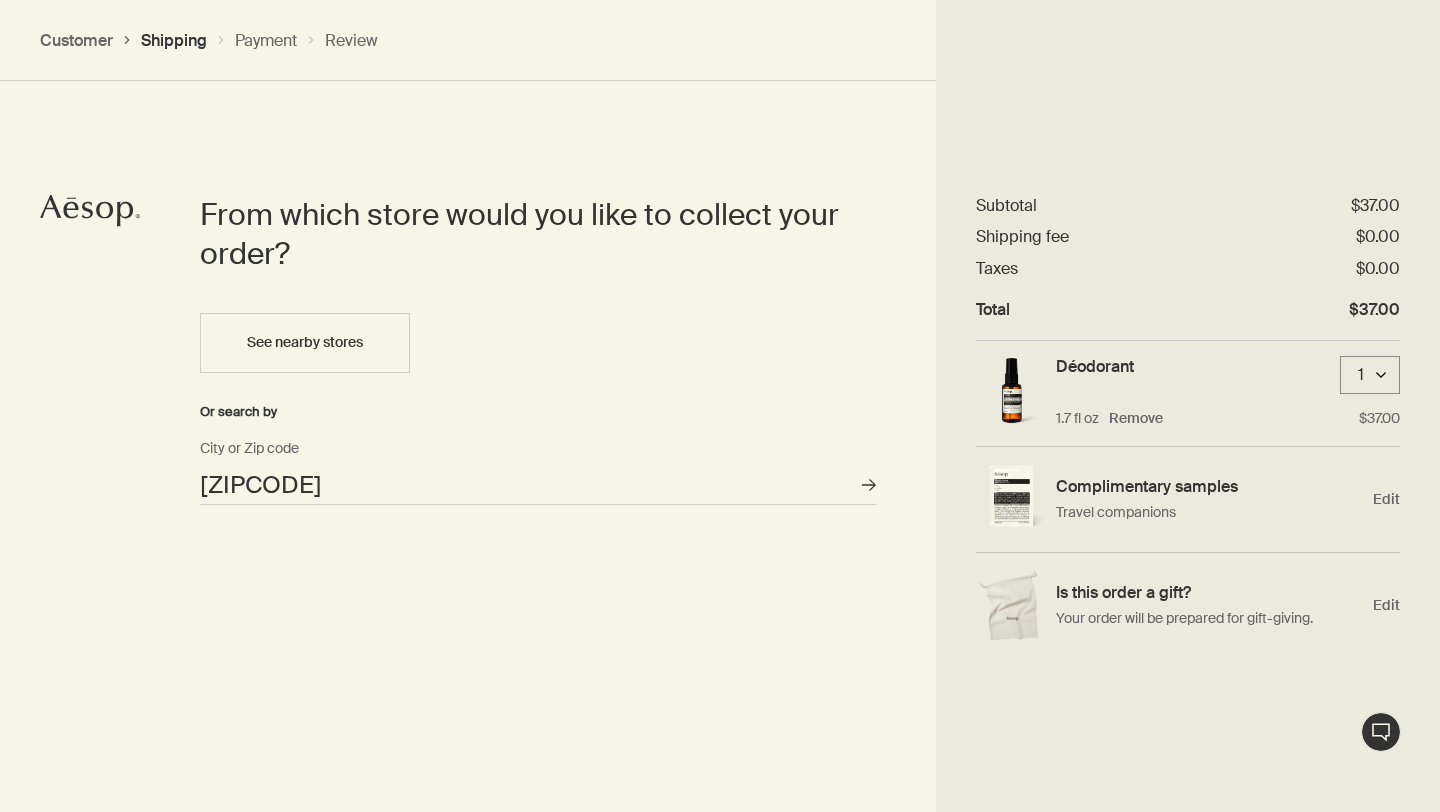 click on "Order placed by Edit" at bounding box center (720, -459) 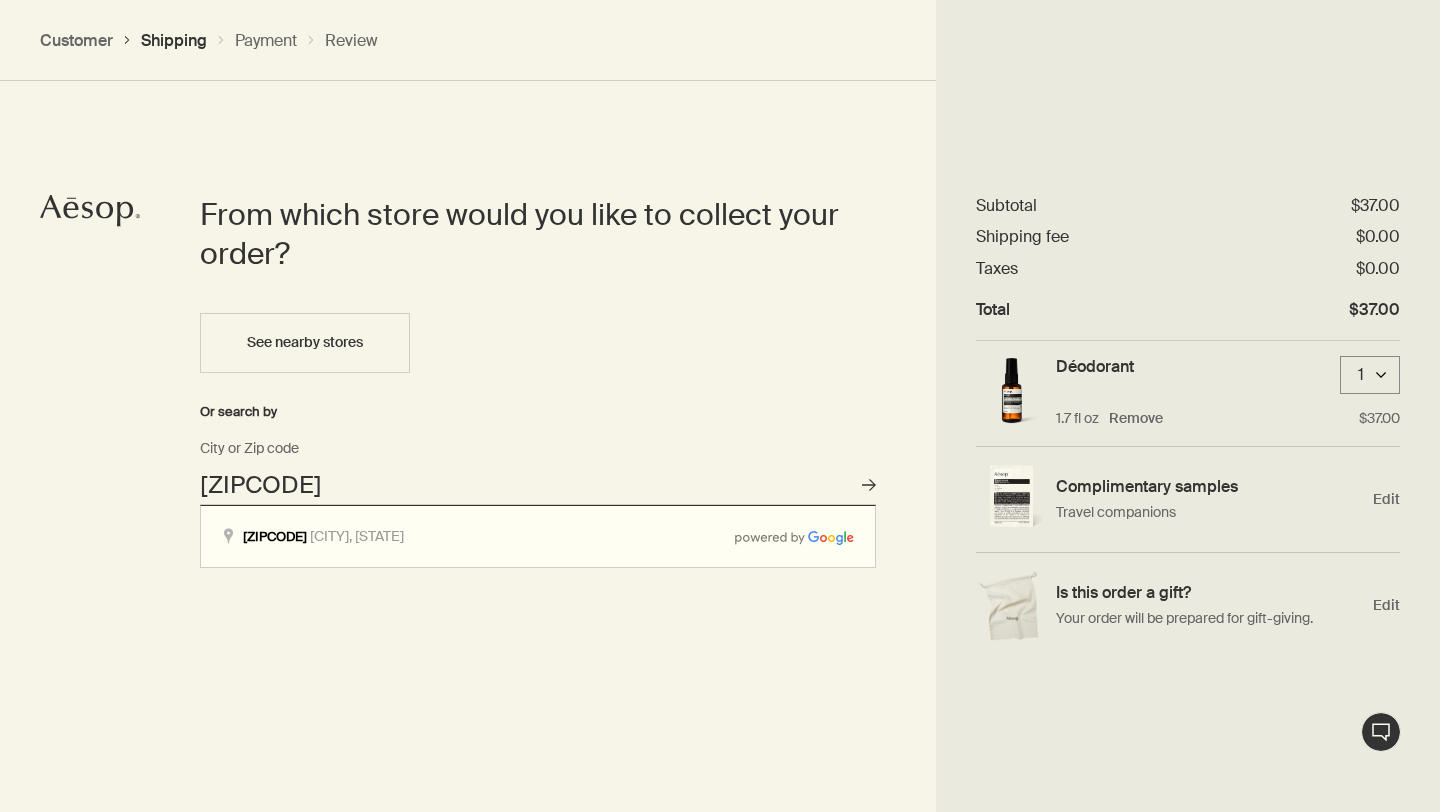 click on "[ZIPCODE]" at bounding box center (538, 485) 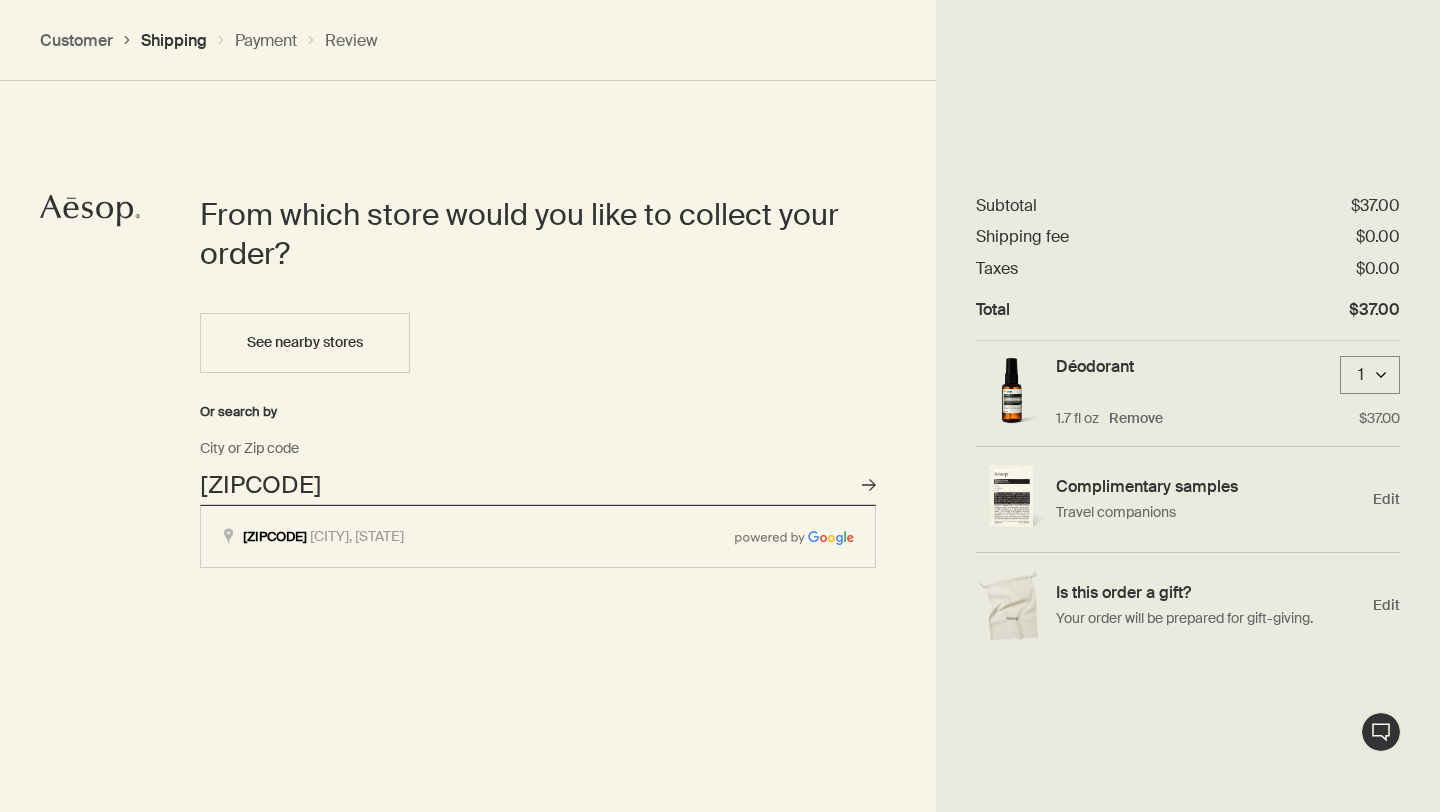 type on "[CITY], [STATE] [POSTAL_CODE]" 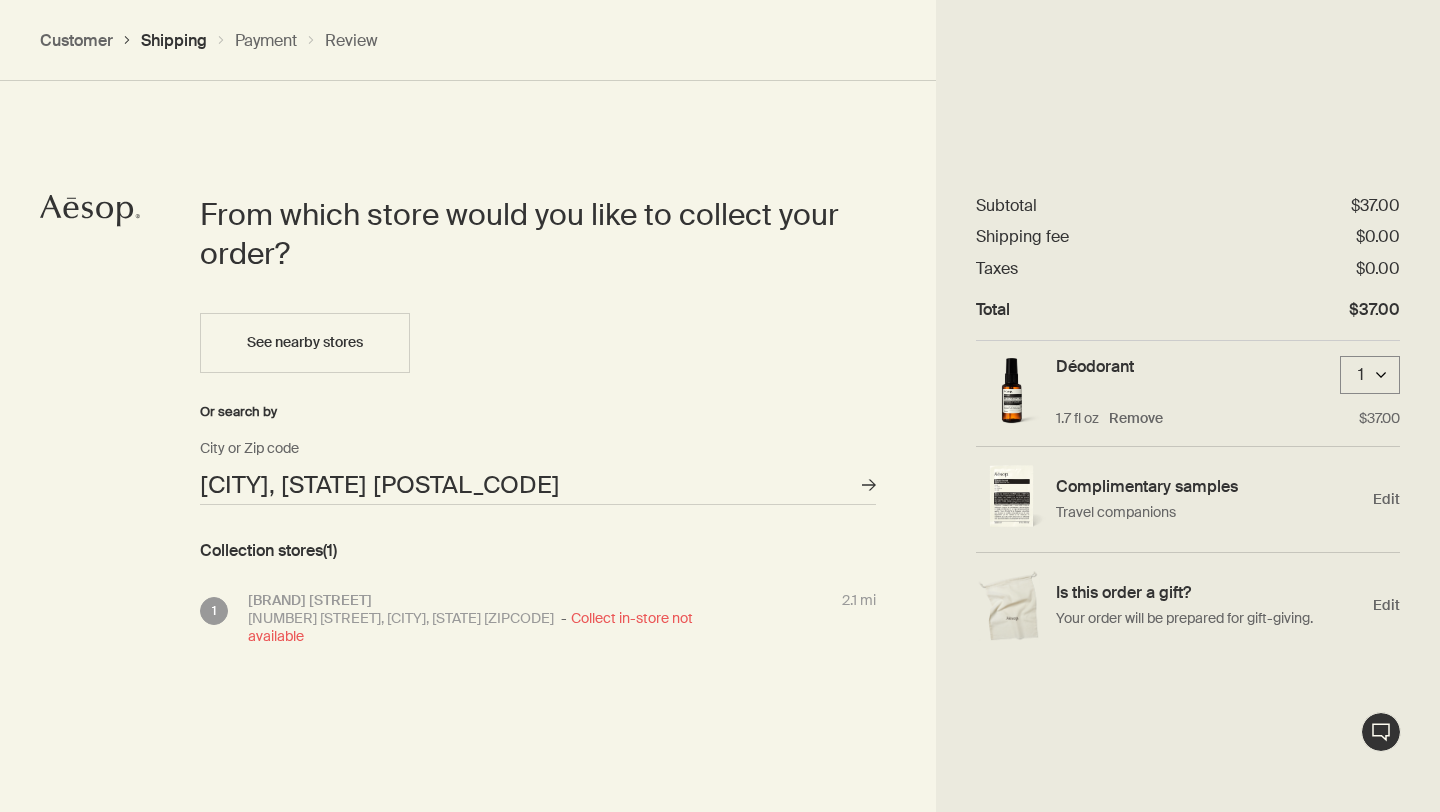 click on "[NUMBER] [STREET] St, [CITY], [STATE] [ZIPCODE] Collect in-store not available" at bounding box center (497, 627) 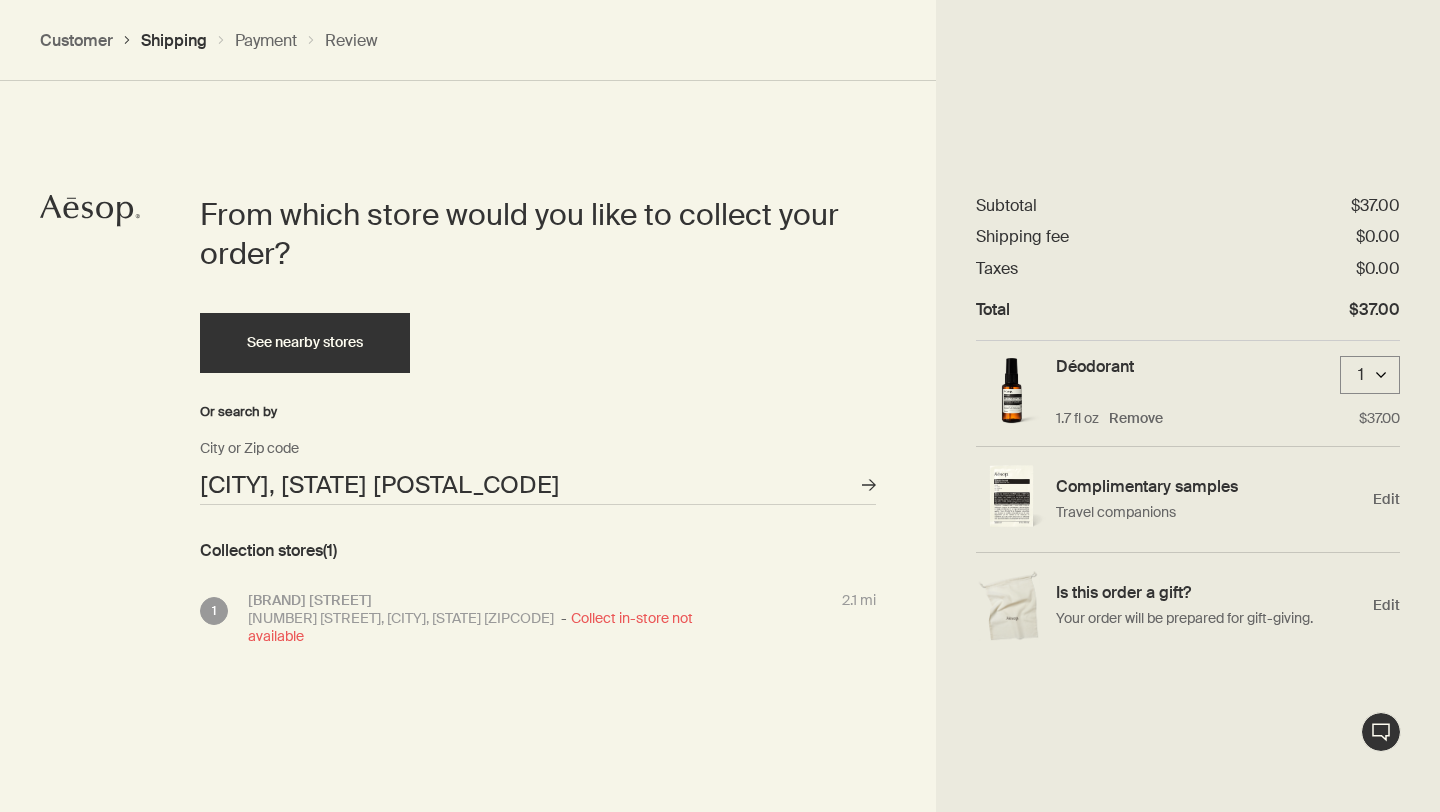 click on "See nearby stores" at bounding box center (305, 342) 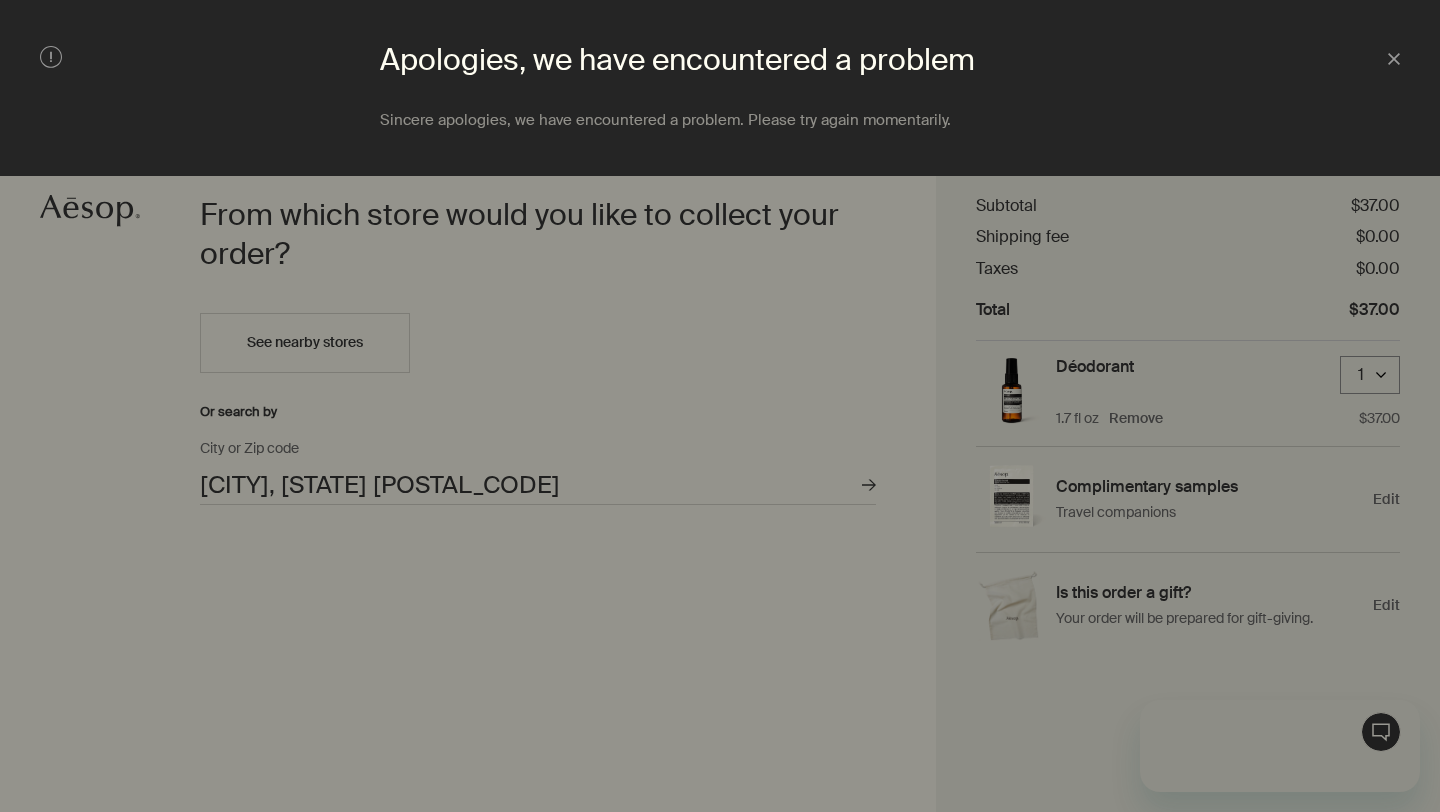 scroll, scrollTop: 0, scrollLeft: 0, axis: both 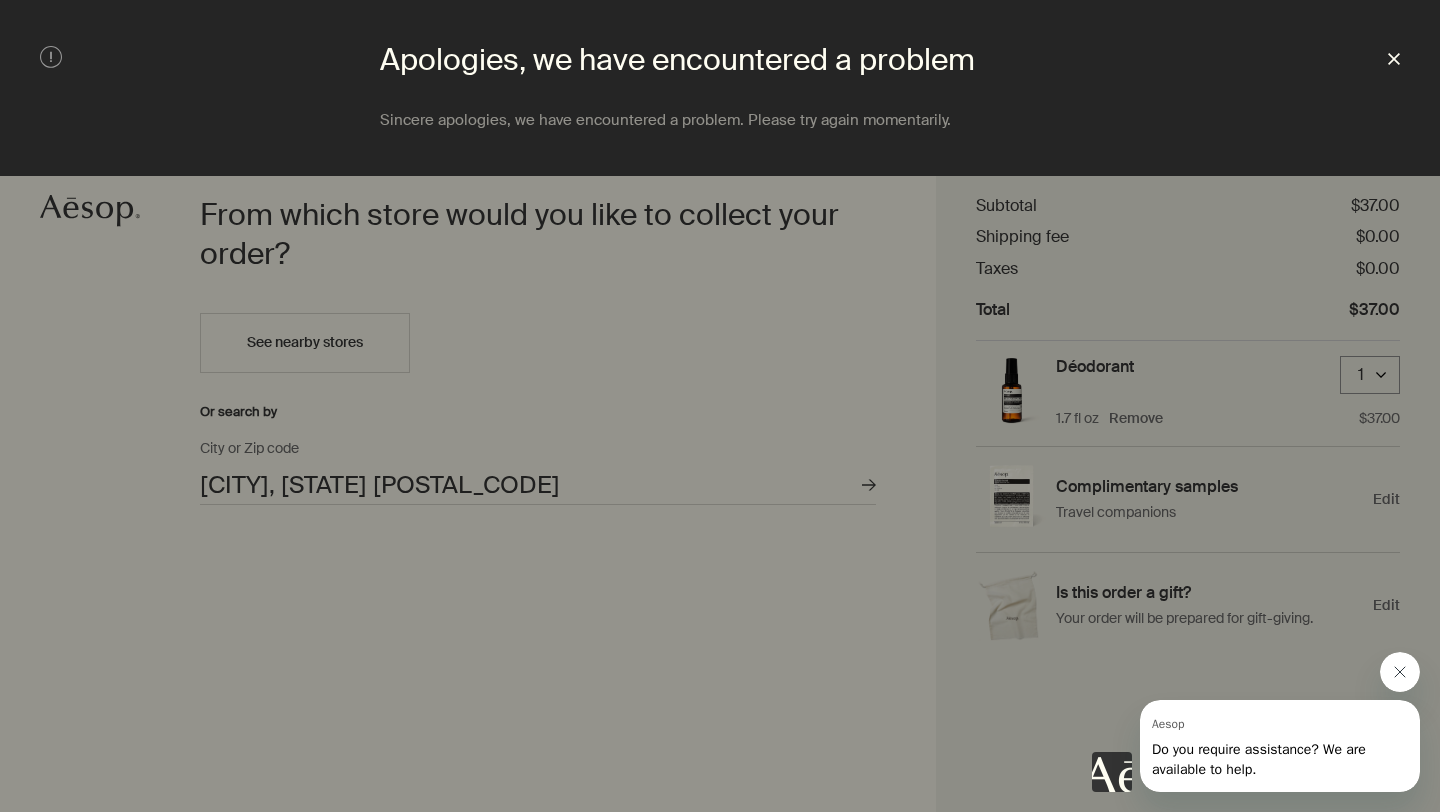 click 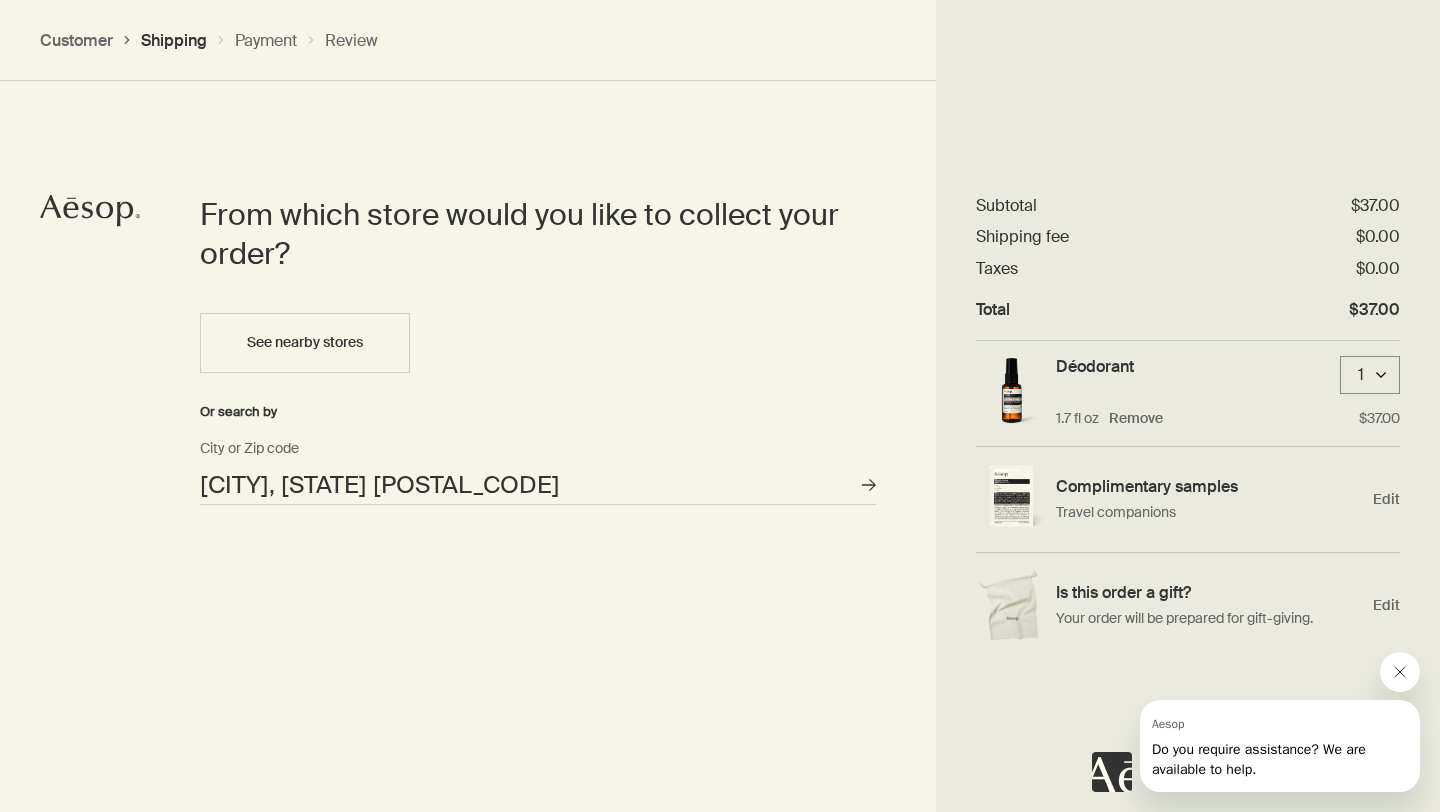 click on "Shipping" at bounding box center [174, 40] 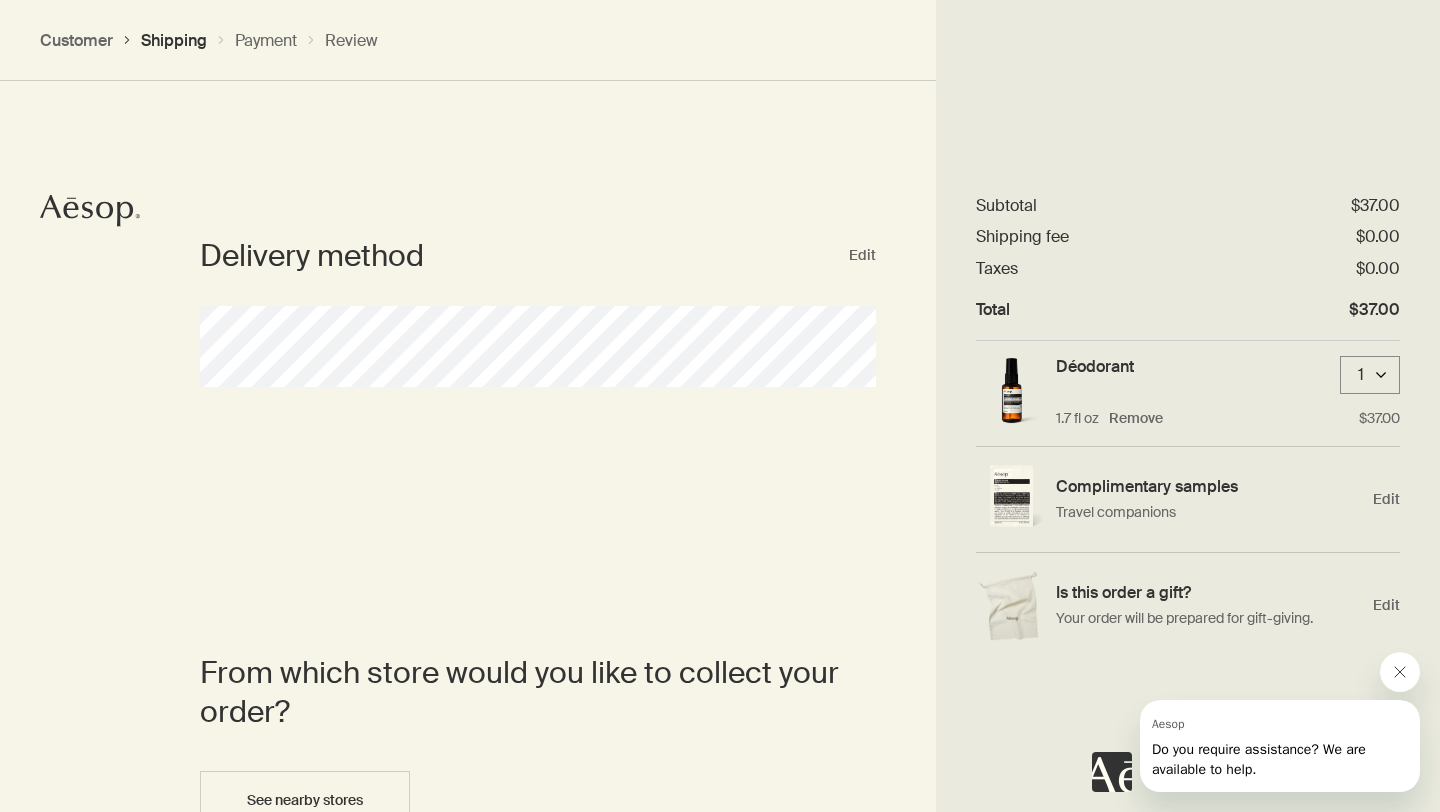 scroll, scrollTop: 397, scrollLeft: 0, axis: vertical 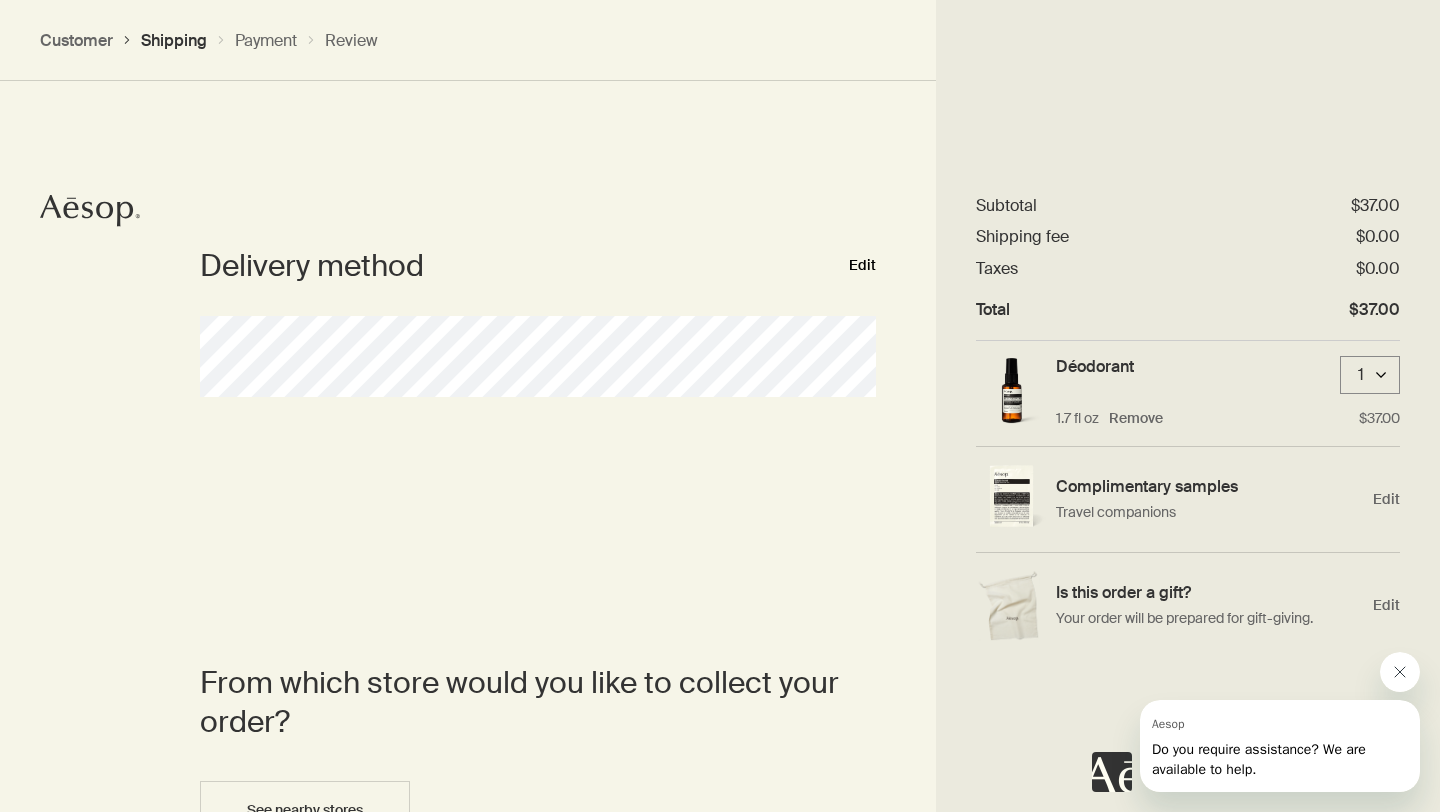 click on "Edit" at bounding box center (862, 266) 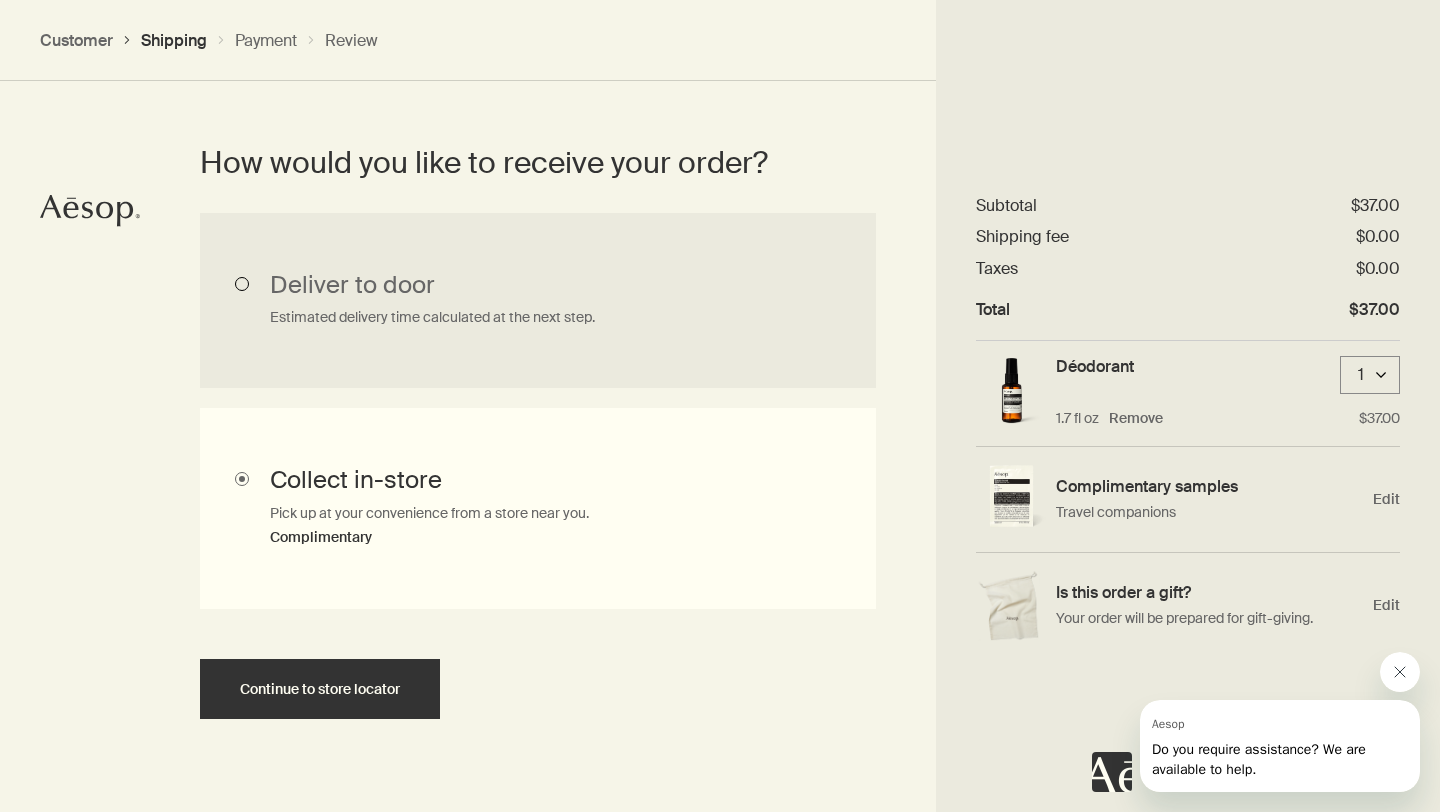 click on "Deliver to door Estimated delivery time calculated at the next step." at bounding box center [538, 300] 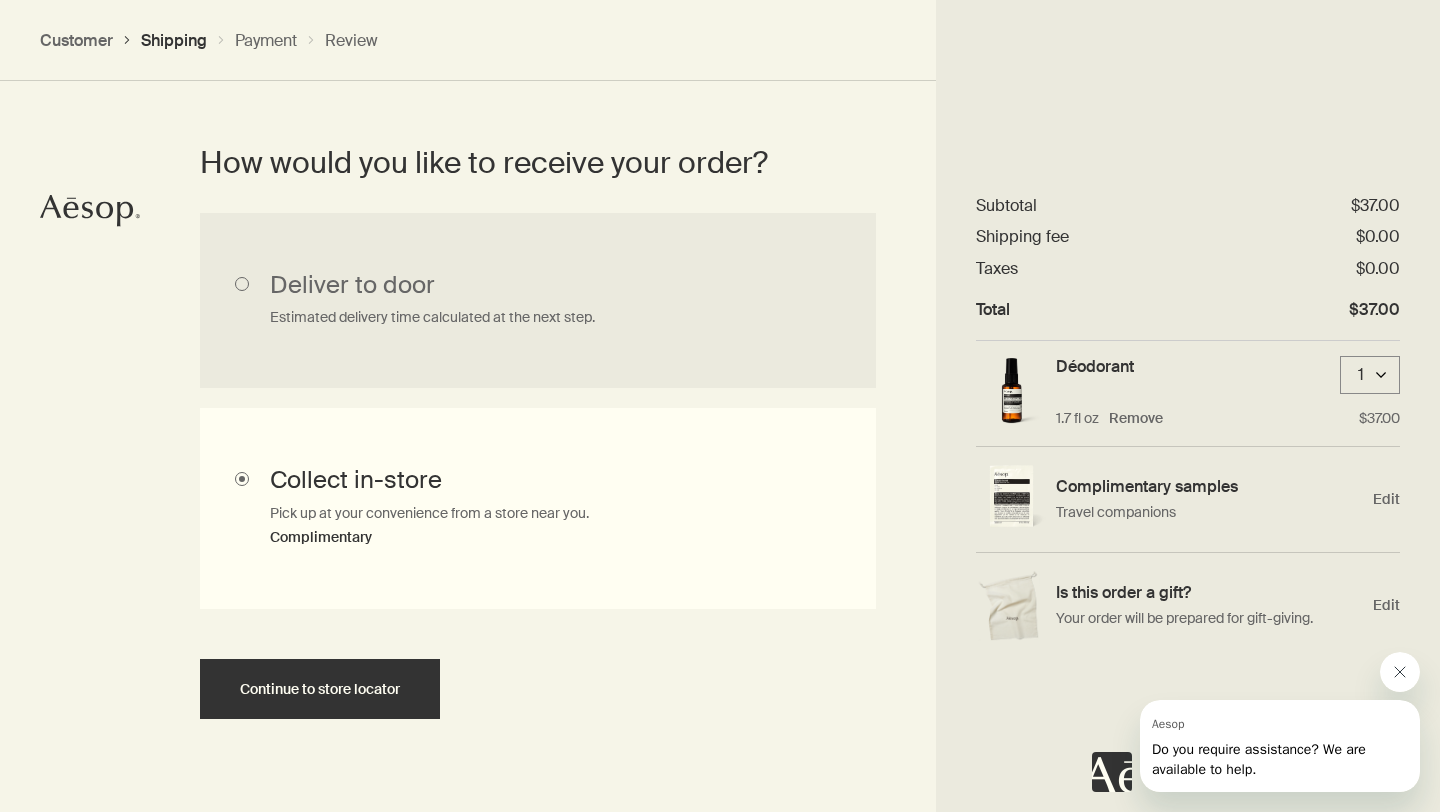 radio on "true" 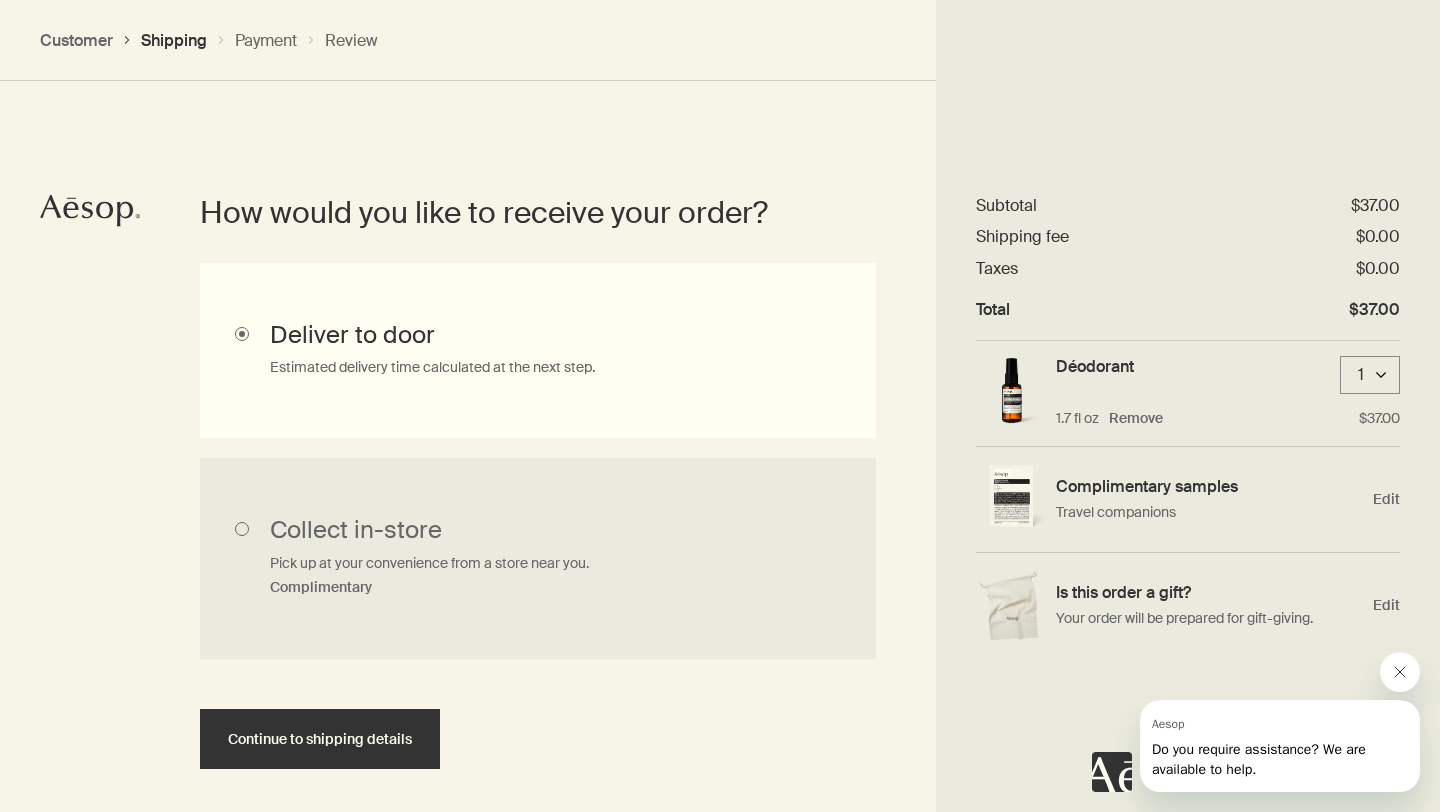 scroll, scrollTop: 448, scrollLeft: 0, axis: vertical 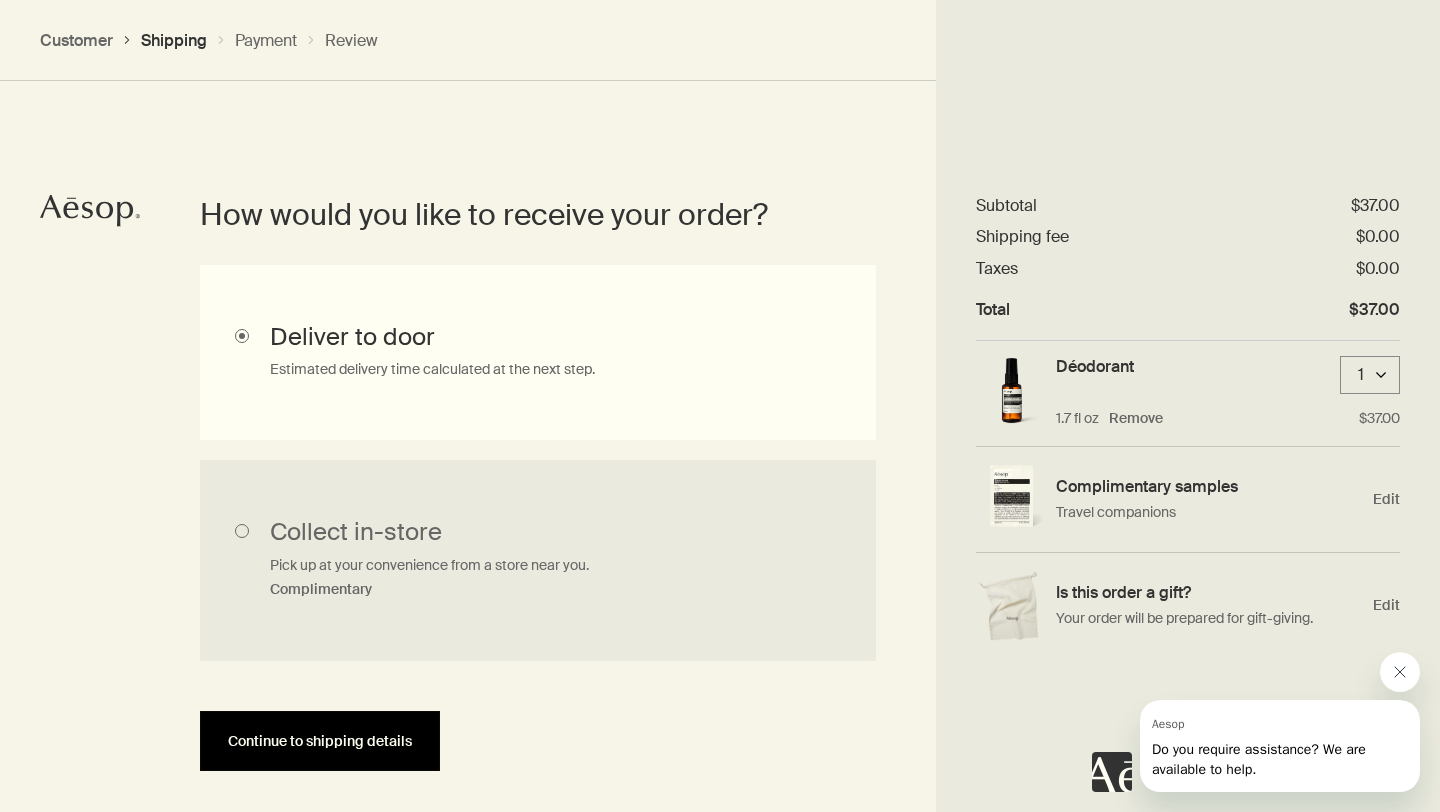 click on "Continue to shipping details" at bounding box center (320, 741) 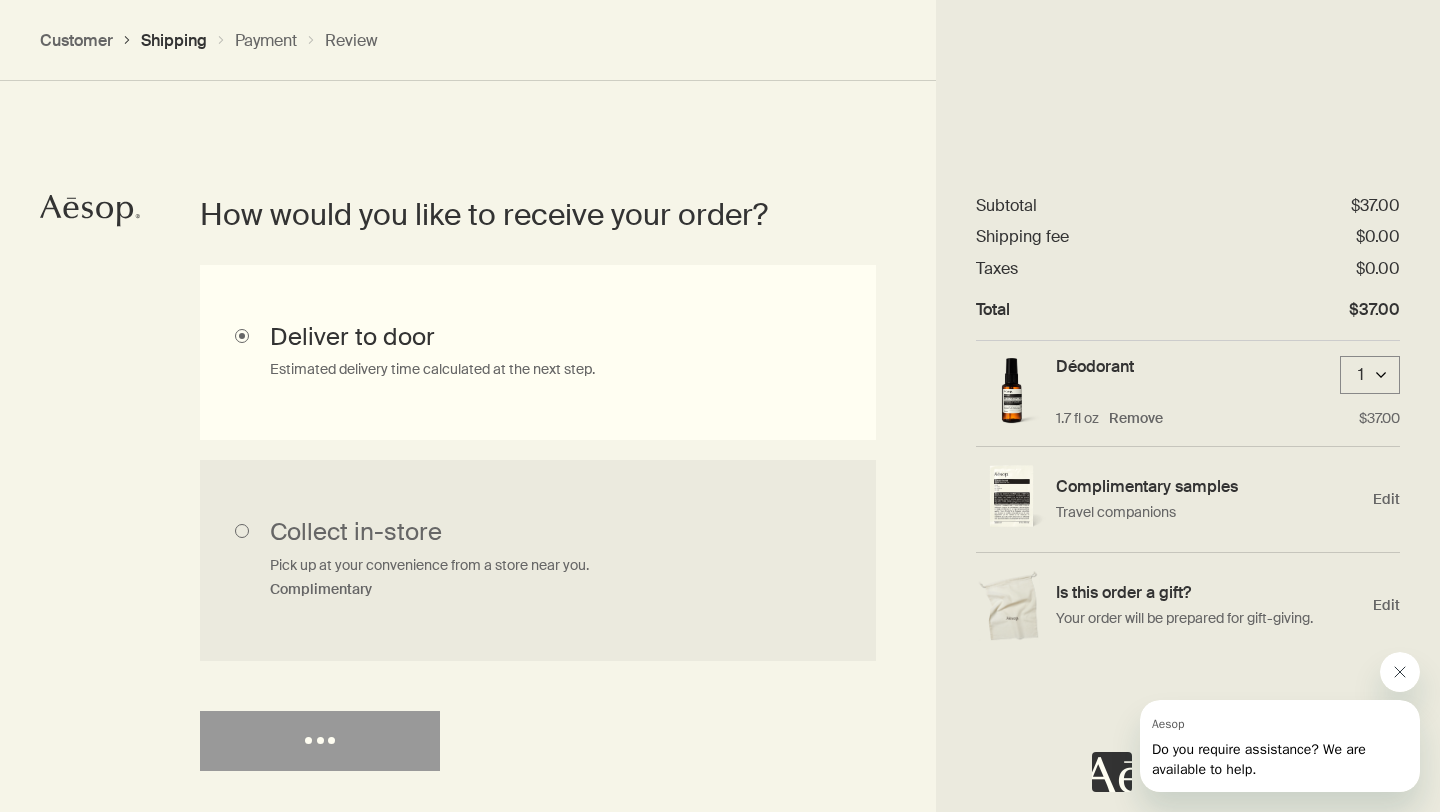 select on "US" 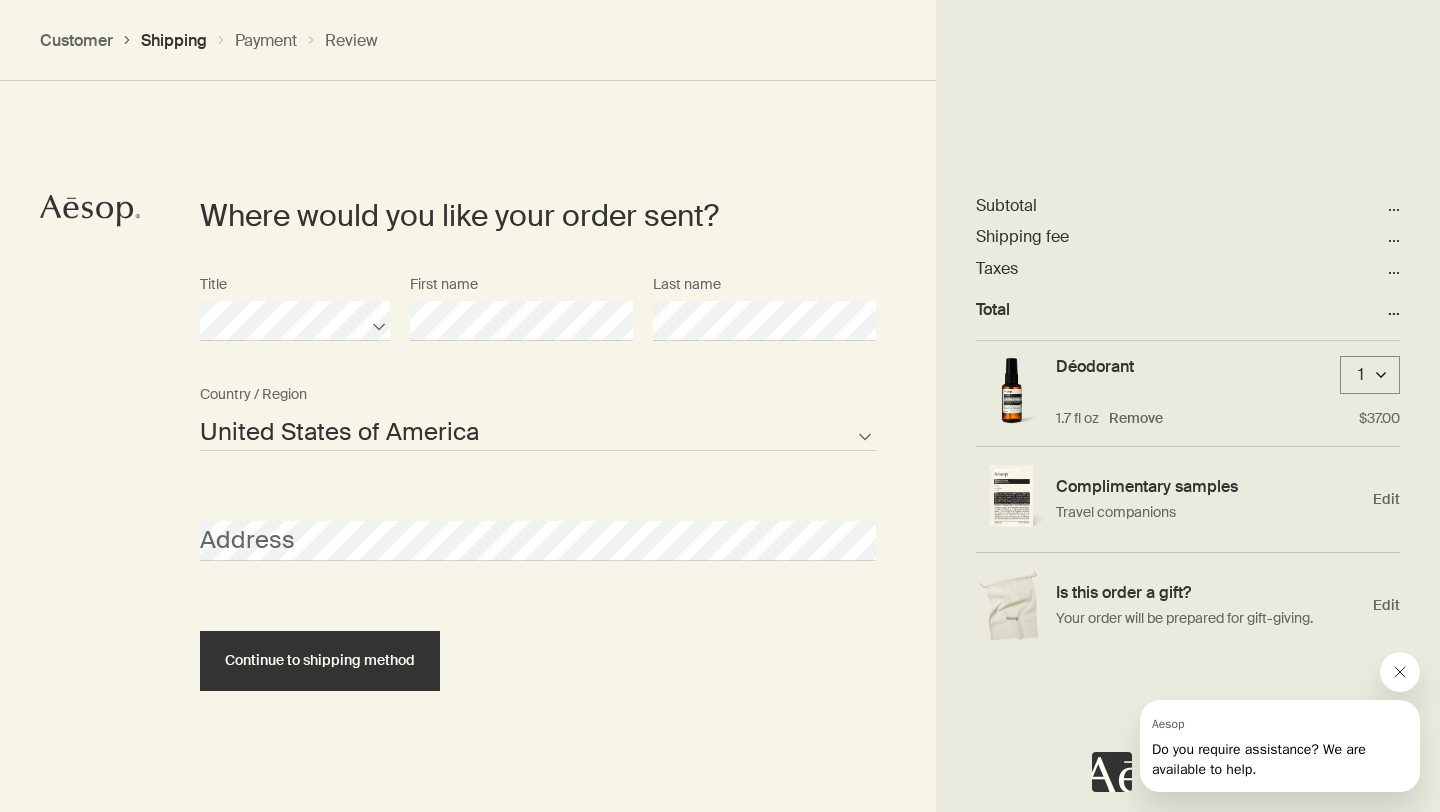 scroll, scrollTop: 865, scrollLeft: 0, axis: vertical 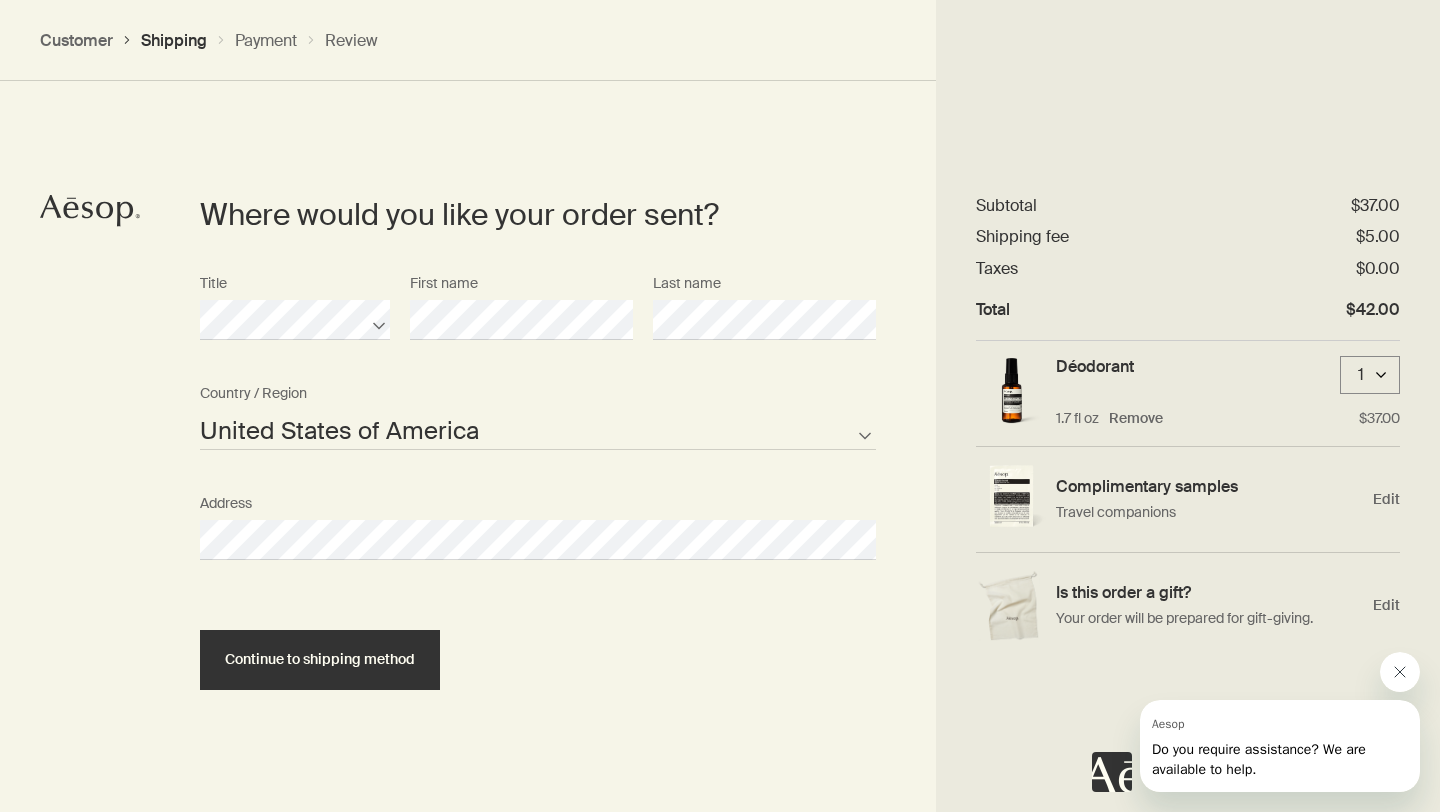 select on "US" 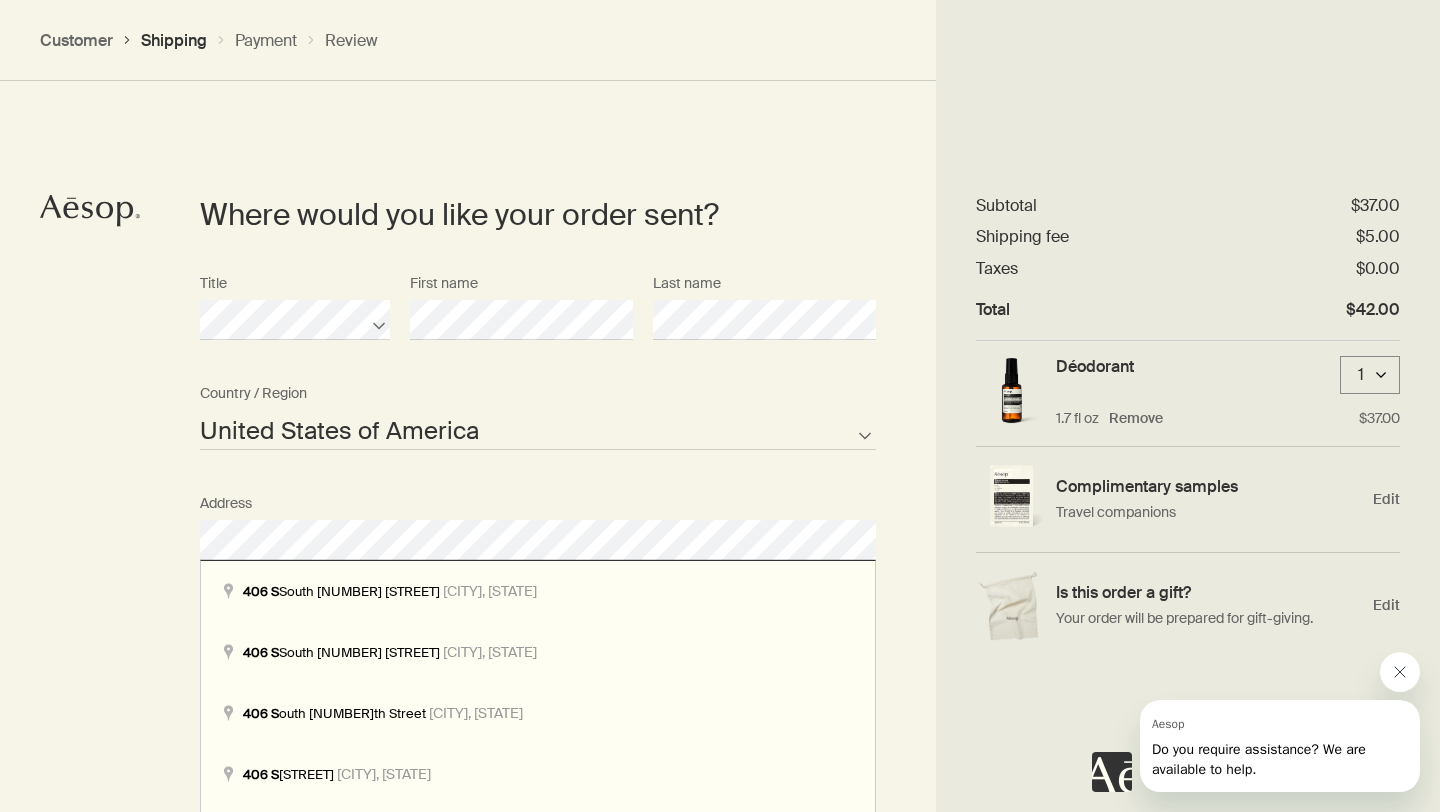 click on "Where would you like your order sent? Title First name Last name [COUNTRY] Not listed Country / Region Address Apartment/Unit # Company City State/Province Zipcode AFG ALB DZA ASM AND AGO AIA ATA ATG ARG ARM ABW AUS AUT AZE BHS BHR BGD BRB BLR BEL BLZ BEN BMU BTN BOL BIH BWA BRA IOT VGB BRN BGR BFA BDI KHM CMR CAN CPV CYM CAF TCD CHL CHN CXR CCK COL COM COK CRI HRV CUB CUW CYP CZE COD DNK DJI DMA DOM TLS ECU EGY SLV GNQ ERI EST ETH FLK FRO FJI FIN FRA PYF GAB GMB GEO DEU GHA GIB GRC GRL GRD GUM GTM GGY GIN GNB GUY HTI HND HKG HUN ISL IND IDN IRN IRQ IRL IMN ISR ITA CIV JAM JPN JEY JOR KAZ KEN KIR XKX KWT KGZ LAO LVA LBN LSO LBR LBY LIE LTU LUX MAC MKD MDG MWI MYS MDV MLI MLT MHL MRT MUS MYT MEX FSM MDA MCO MNG MNE MSR MAR MOZ MMR NAM NRU NPL NLD ANT NCL NZL NIC NER NGA NIU PRK MNP NOR OMN PAK PLW PSE PAN PNG PRY PER PHL PCN POL PRT PRI QAT COG REU ROU RUS RWA BLM SHN KNA LCA MAF SPM VCT WSM SMR STP SAU SEN SRB SYC SLE SGP SXM SVK SVN SLB SOM KOR ZAF SSD ESP LKA SDN SUR SJM SWZ SWE CHE SYR TWN" at bounding box center (538, 662) 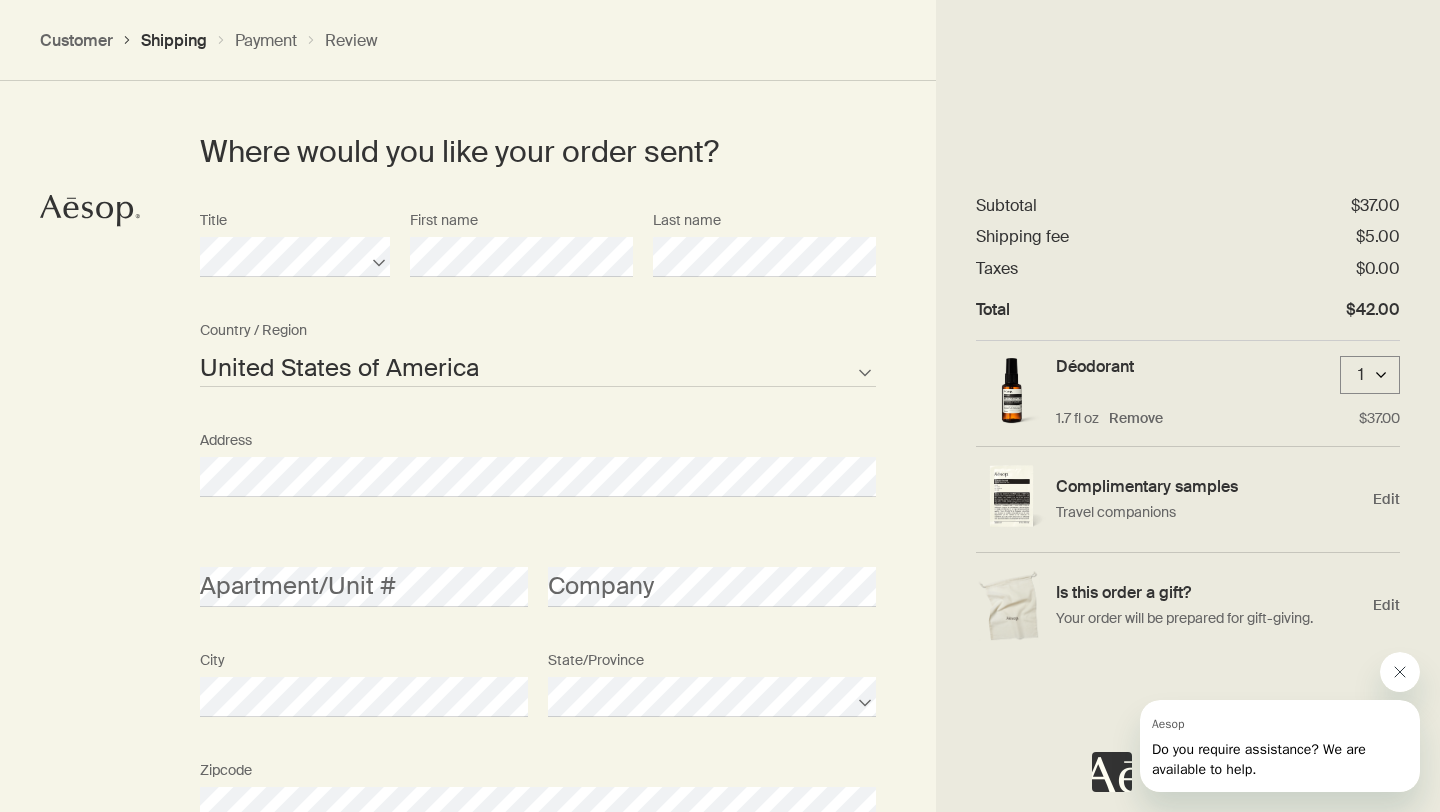scroll, scrollTop: 976, scrollLeft: 0, axis: vertical 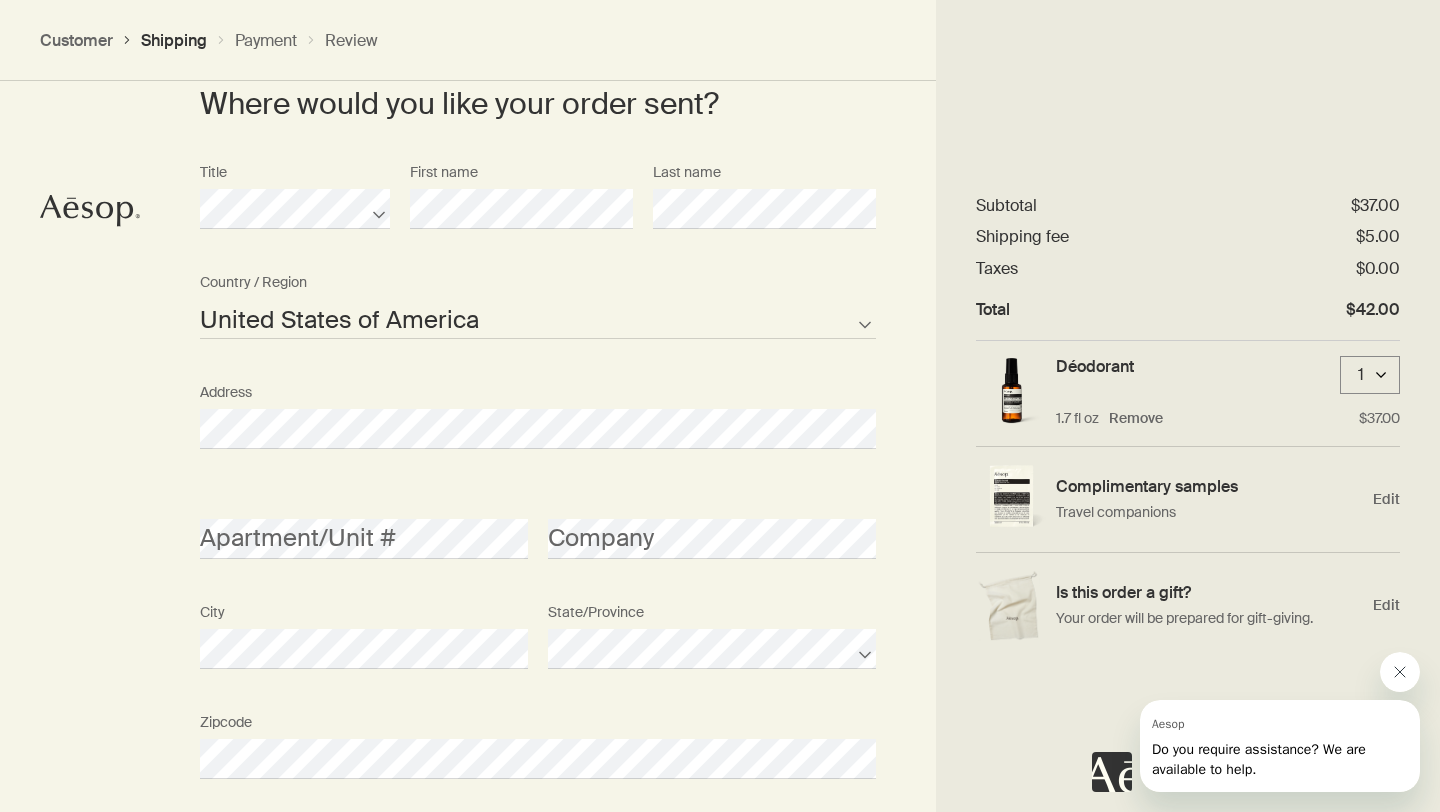 click on "Where would you like your order sent? Title First name Last name [COUNTRY] Not listed Country / Region Address Apartment/Unit # Company City State/Province Zipcode AFG ALB DZA ASM AND AGO AIA ATA ATG ARG ARM ABW AUS AUT AZE BHS BHR BGD BRB BLR BEL BLZ BEN BMU BTN BOL BIH BWA BRA IOT VGB BRN BGR BFA BDI KHM CMR CAN CPV CYM CAF TCD CHL CHN CXR CCK COL COM COK CRI HRV CUB CUW CYP CZE COD DNK DJI DMA DOM TLS ECU EGY SLV GNQ ERI EST ETH FLK FRO FJI FIN FRA PYF GAB GMB GEO DEU GHA GIB GRC GRL GRD GUM GTM GGY GIN GNB GUY HTI HND HKG HUN ISL IND IDN IRN IRQ IRL IMN ISR ITA CIV JAM JPN JEY JOR KAZ KEN KIR XKX KWT KGZ LAO LVA LBN LSO LBR LBY LIE LTU LUX MAC MKD MDG MWI MYS MDV MLI MLT MHL MRT MUS MYT MEX FSM MDA MCO MNG MNE MSR MAR MOZ MMR NAM NRU NPL NLD ANT NCL NZL NIC NER NGA NIU PRK MNP NOR OMN PAK PLW PSE PAN PNG PRY PER PHL PCN POL PRT PRI QAT COG REU ROU RUS RWA BLM SHN KNA LCA MAF SPM VCT WSM SMR STP SAU SEN SRB SYC SLE SGP SXM SVK SVN SLB SOM KOR ZAF SSD ESP LKA SDN SUR SJM SWZ SWE CHE SYR TWN" at bounding box center [538, 551] 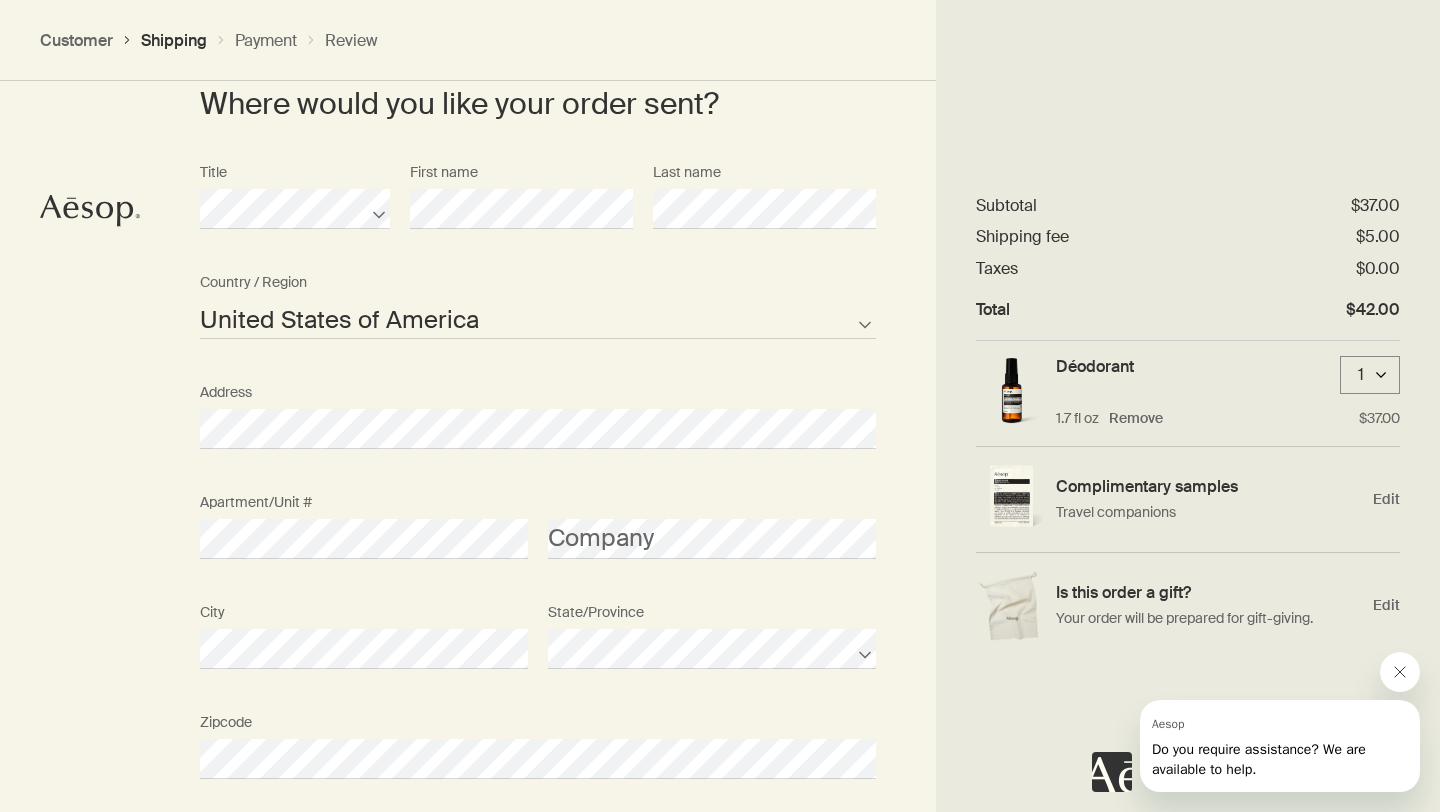 click on "Where would you like your order sent? Title First name Last name [COUNTRY] Not listed Country / Region Address Apartment/Unit # Company City State/Province Zipcode AFG ALB DZA ASM AND AGO AIA ATA ATG ARG ARM ABW AUS AUT AZE BHS BHR BGD BRB BLR BEL BLZ BEN BMU BTN BOL BIH BWA BRA IOT VGB BRN BGR BFA BDI KHM CMR CAN CPV CYM CAF TCD CHL CHN CXR CCK COL COM COK CRI HRV CUB CUW CYP CZE COD DNK DJI DMA DOM TLS ECU EGY SLV GNQ ERI EST ETH FLK FRO FJI FIN FRA PYF GAB GMB GEO DEU GHA GIB GRC GRL GRD GUM GTM GGY GIN GNB GUY HTI HND HKG HUN ISL IND IDN IRN IRQ IRL IMN ISR ITA CIV JAM JPN JEY JOR KAZ KEN KIR XKX KWT KGZ LAO LVA LBN LSO LBR LBY LIE LTU LUX MAC MKD MDG MWI MYS MDV MLI MLT MHL MRT MUS MYT MEX FSM MDA MCO MNG MNE MSR MAR MOZ MMR NAM NRU NPL NLD ANT NCL NZL NIC NER NGA NIU PRK MNP NOR OMN PAK PLW PSE PAN PNG PRY PER PHL PCN POL PRT PRI QAT COG REU ROU RUS RWA BLM SHN KNA LCA MAF SPM VCT WSM SMR STP SAU SEN SRB SYC SLE SGP SXM SVK SVN SLB SOM KOR ZAF SSD ESP LKA SDN SUR SJM SWZ SWE CHE SYR TWN" at bounding box center (538, 551) 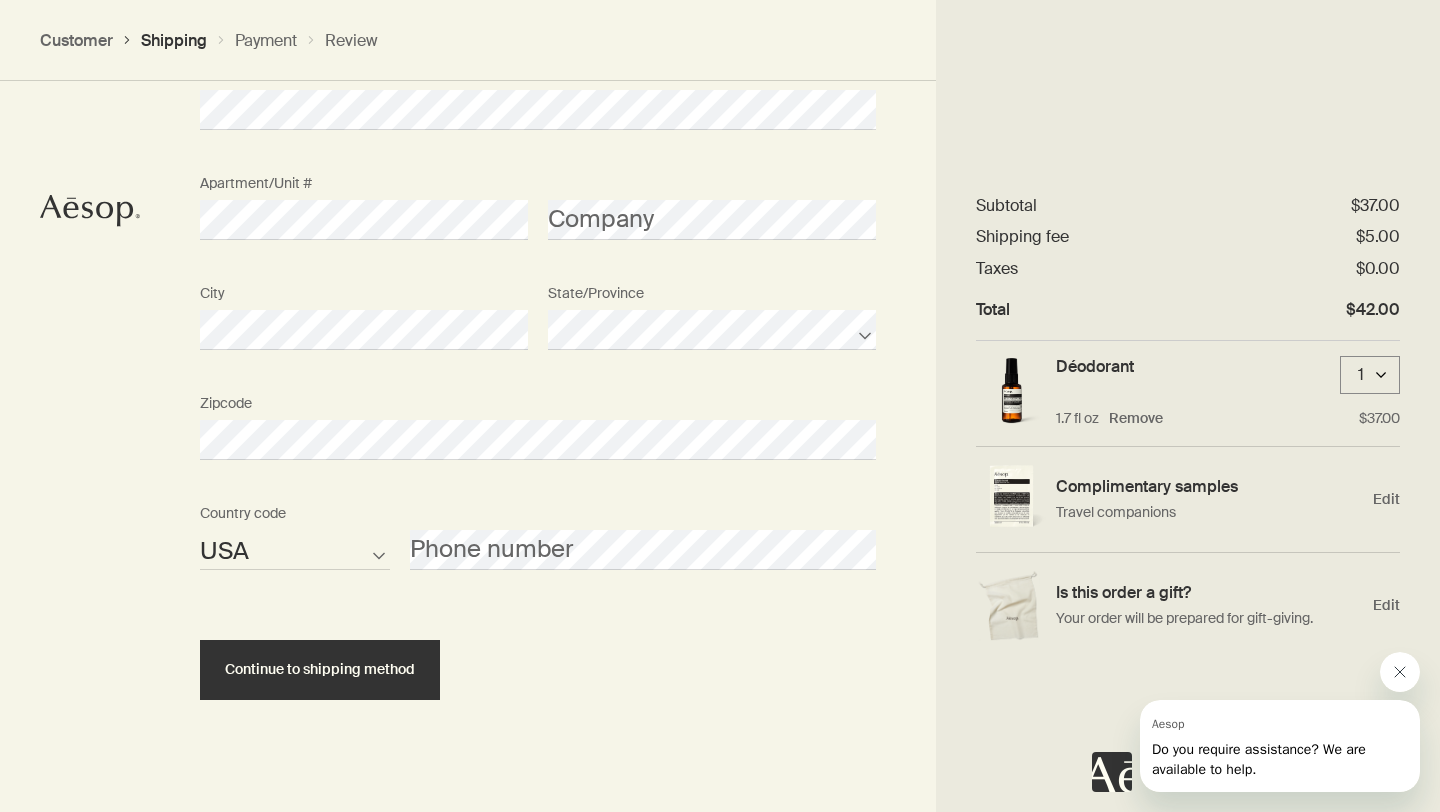 scroll, scrollTop: 1315, scrollLeft: 0, axis: vertical 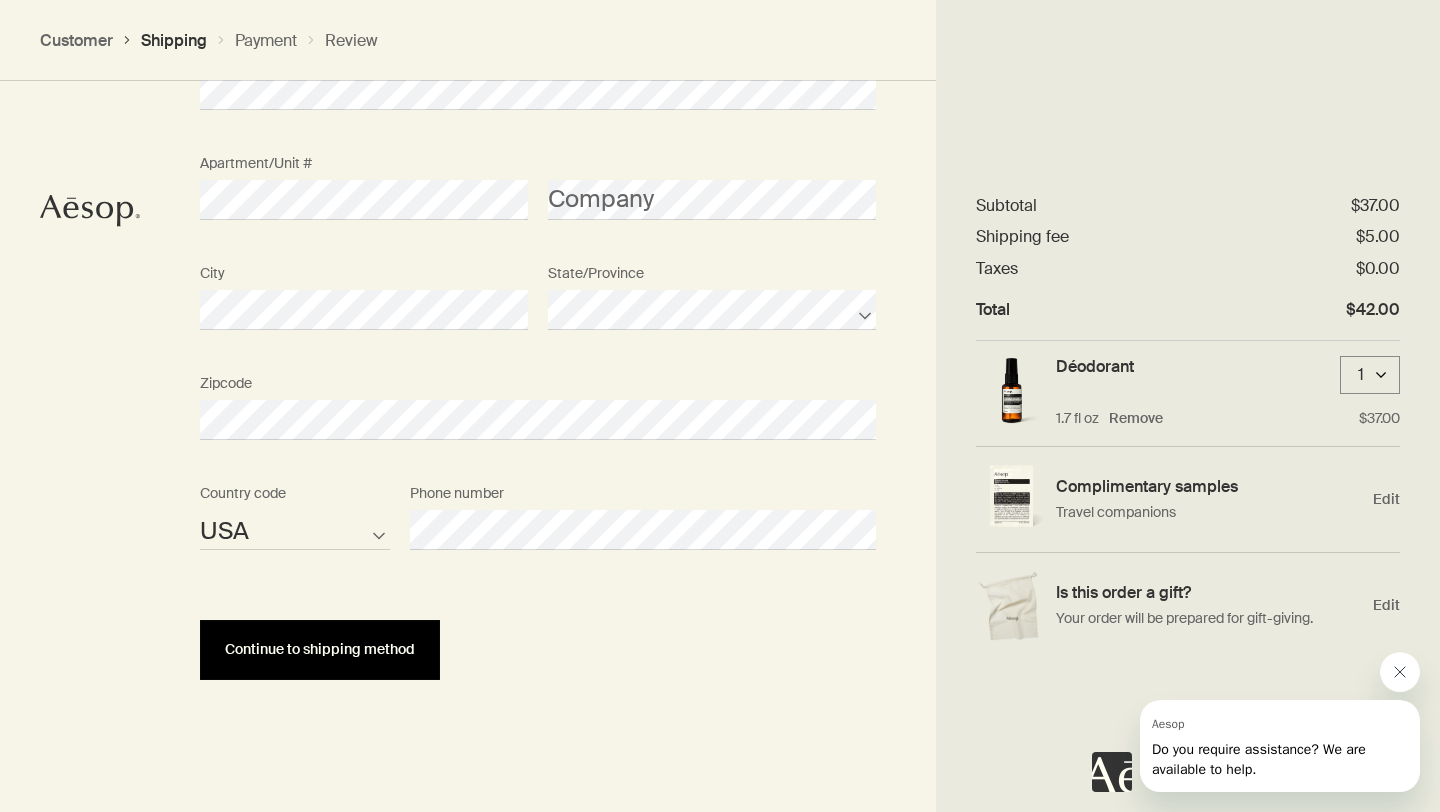 click on "Continue to shipping method" at bounding box center (320, 649) 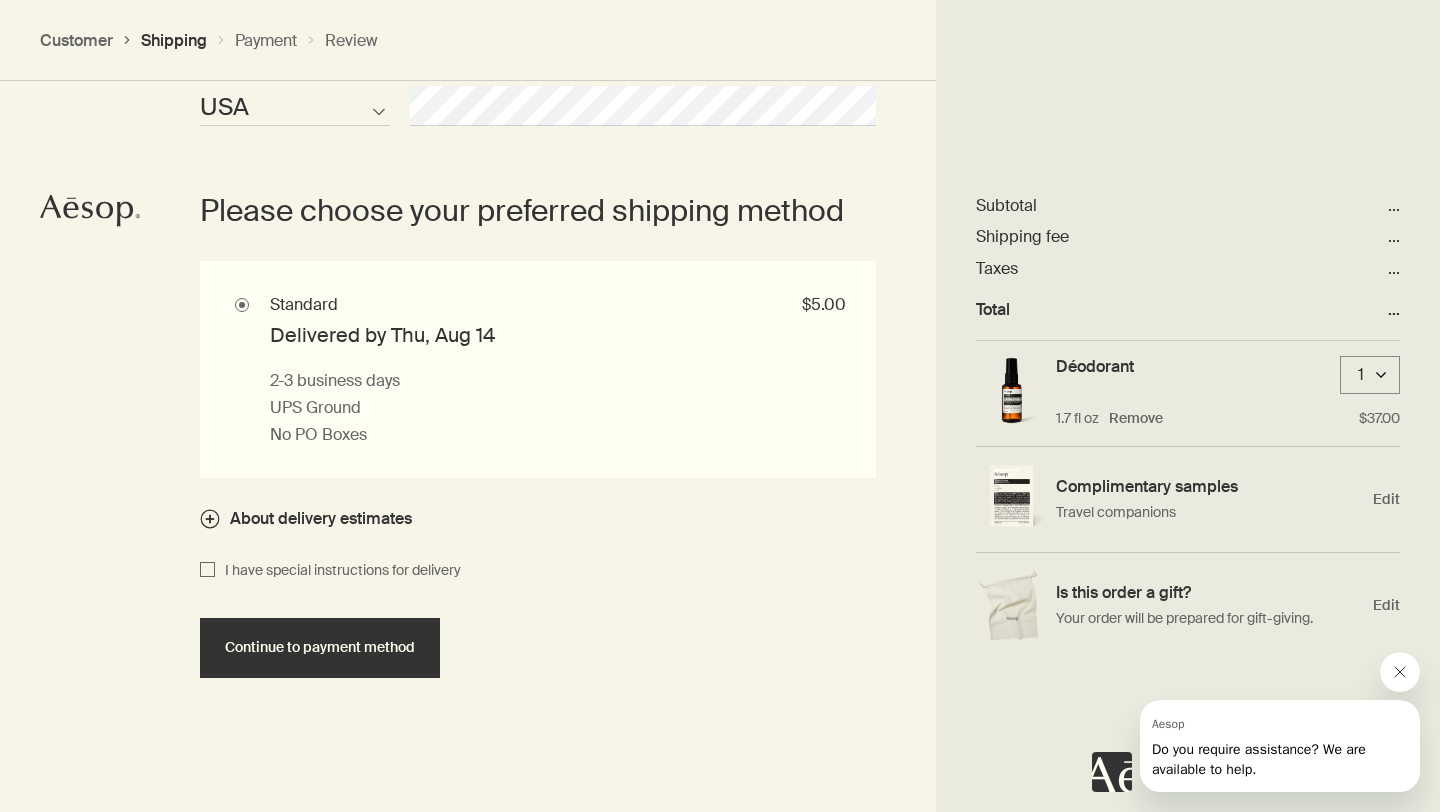 scroll, scrollTop: 1742, scrollLeft: 0, axis: vertical 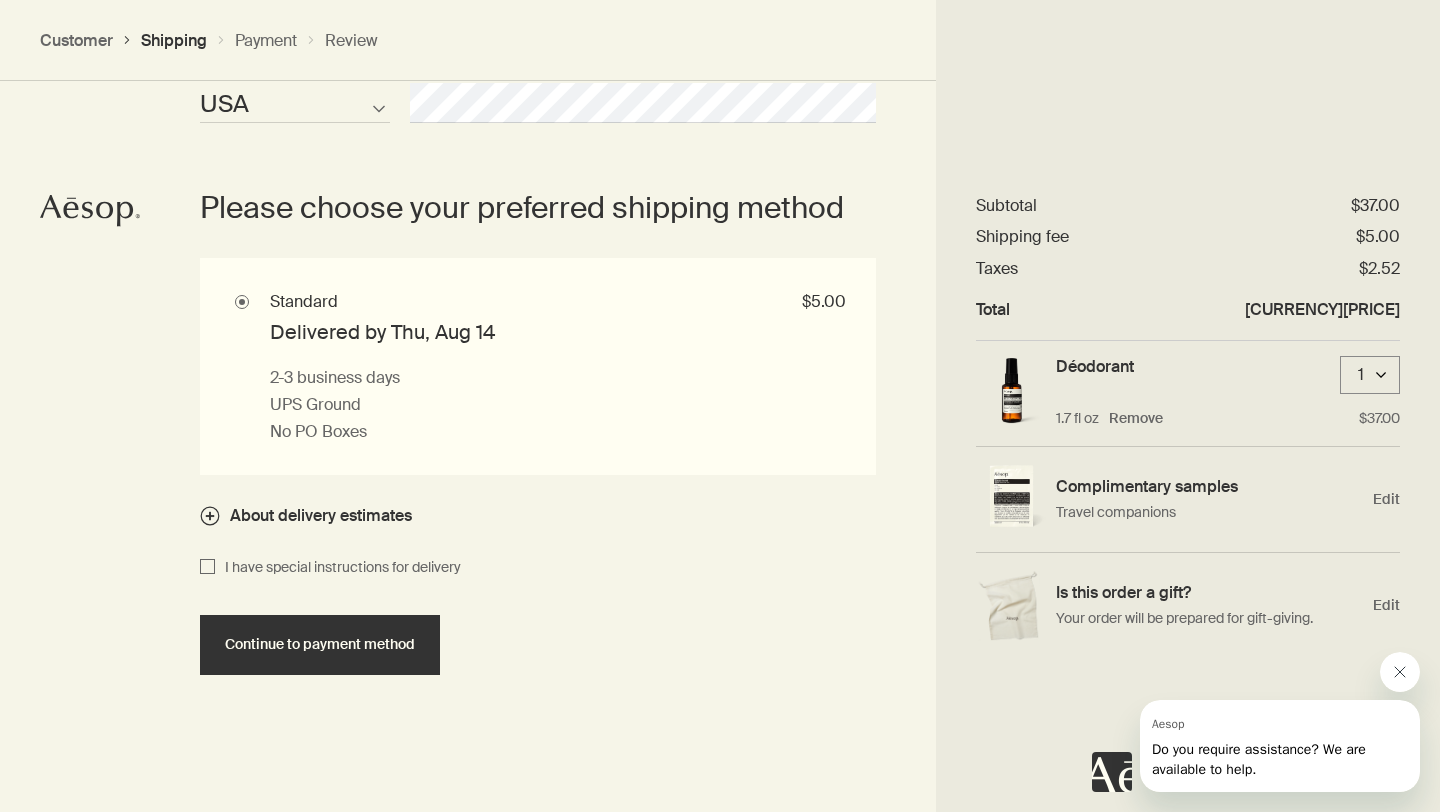 click on "I have special instructions for delivery" at bounding box center [338, 568] 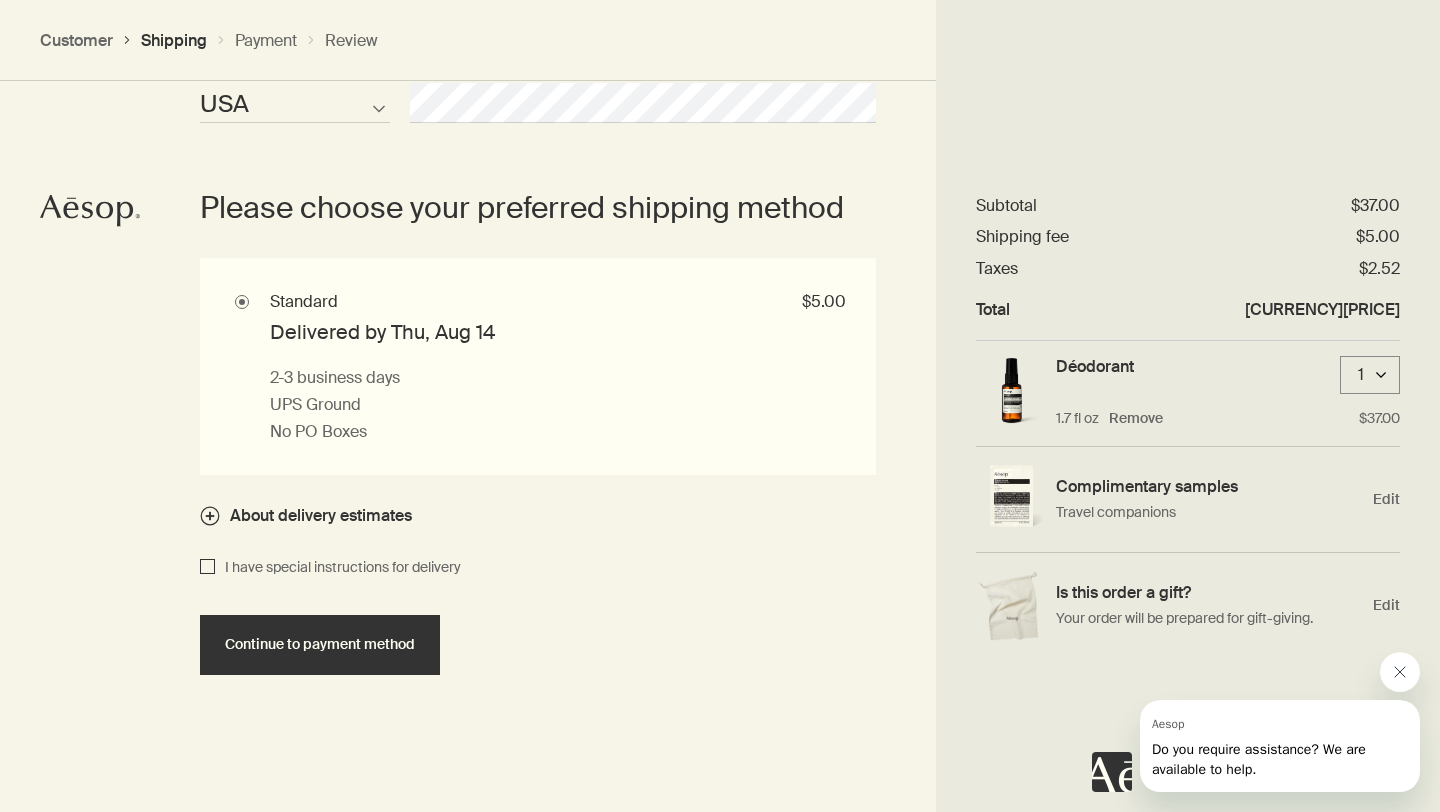 click on "I have special instructions for delivery" at bounding box center [207, 568] 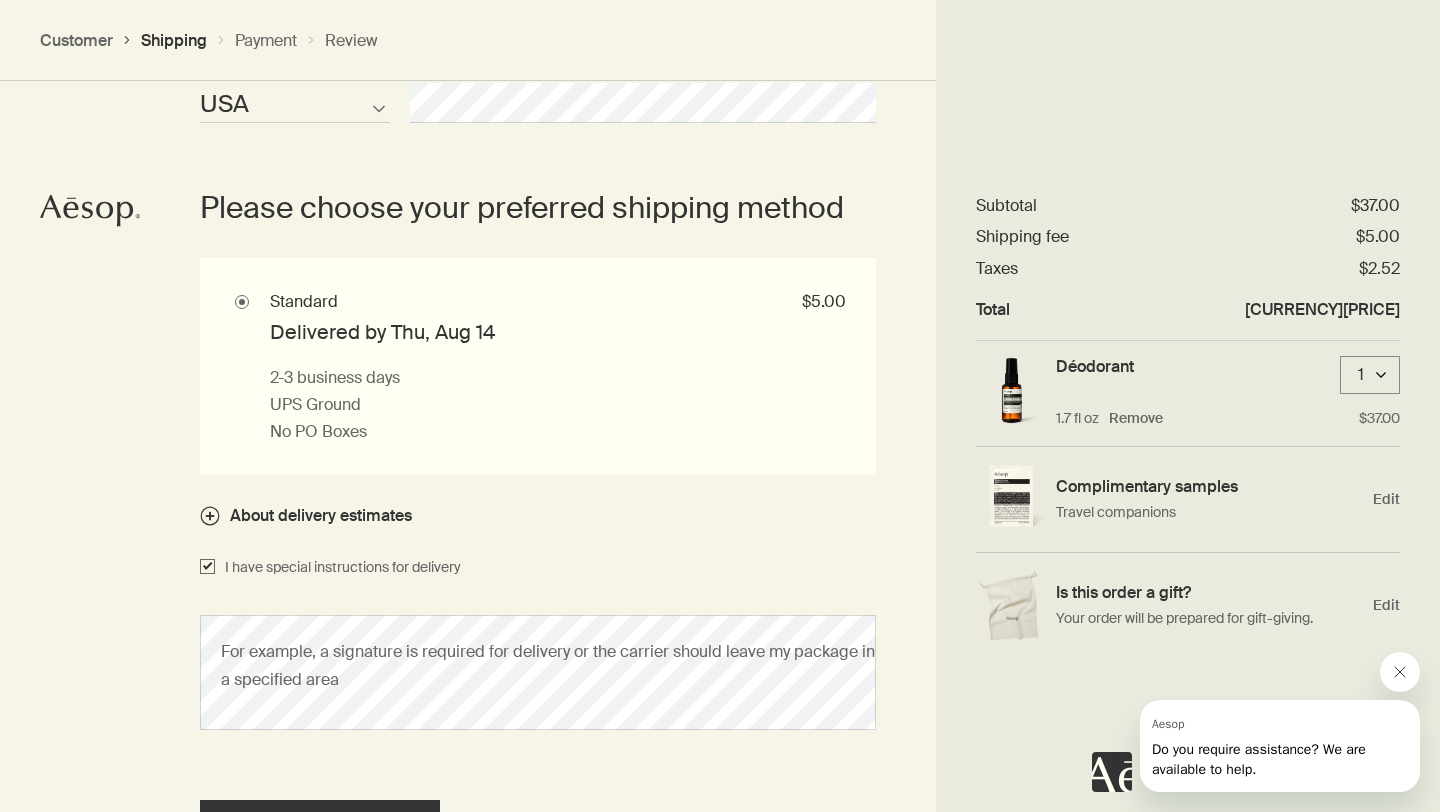 click on "I have special instructions for delivery" at bounding box center [338, 568] 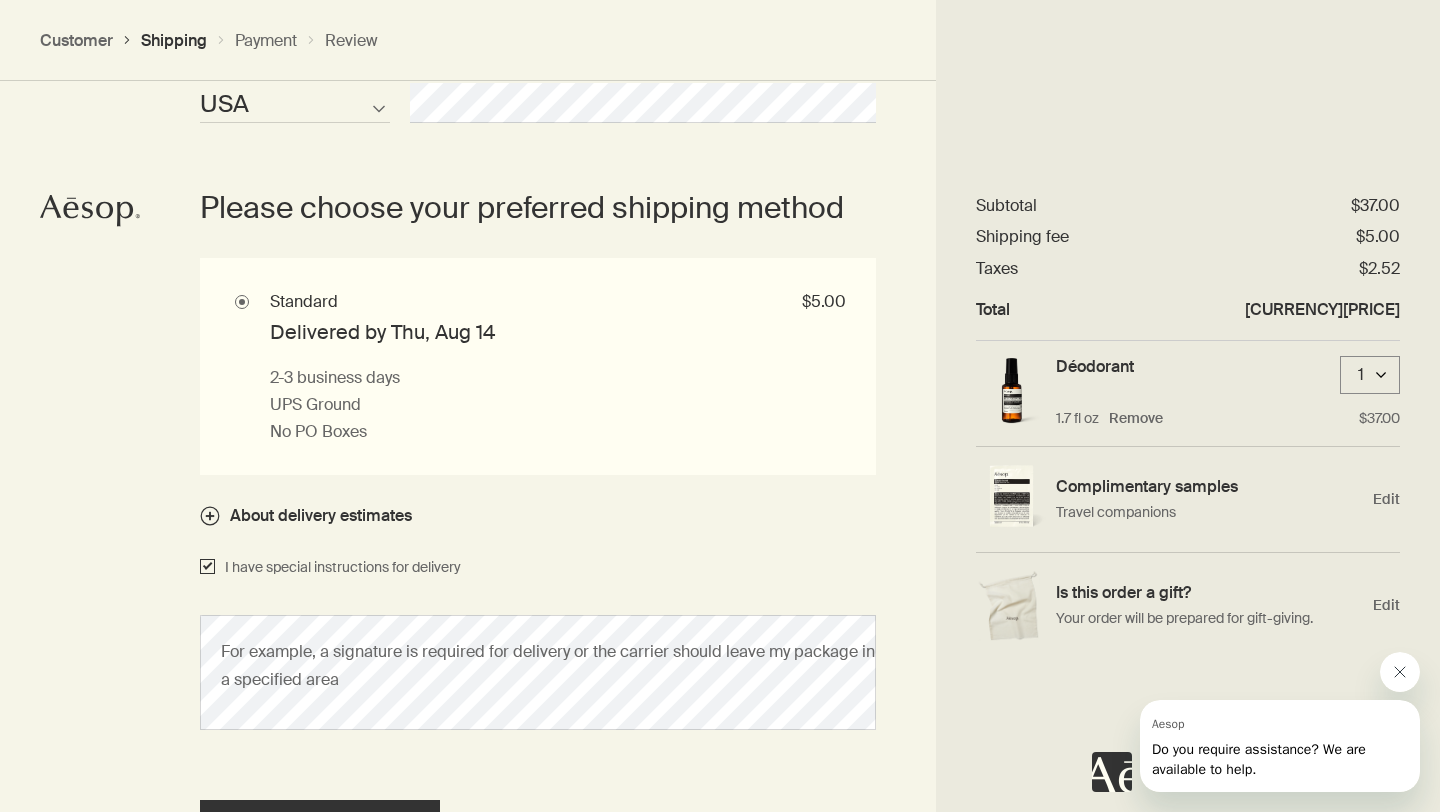 click on "I have special instructions for delivery" at bounding box center (207, 568) 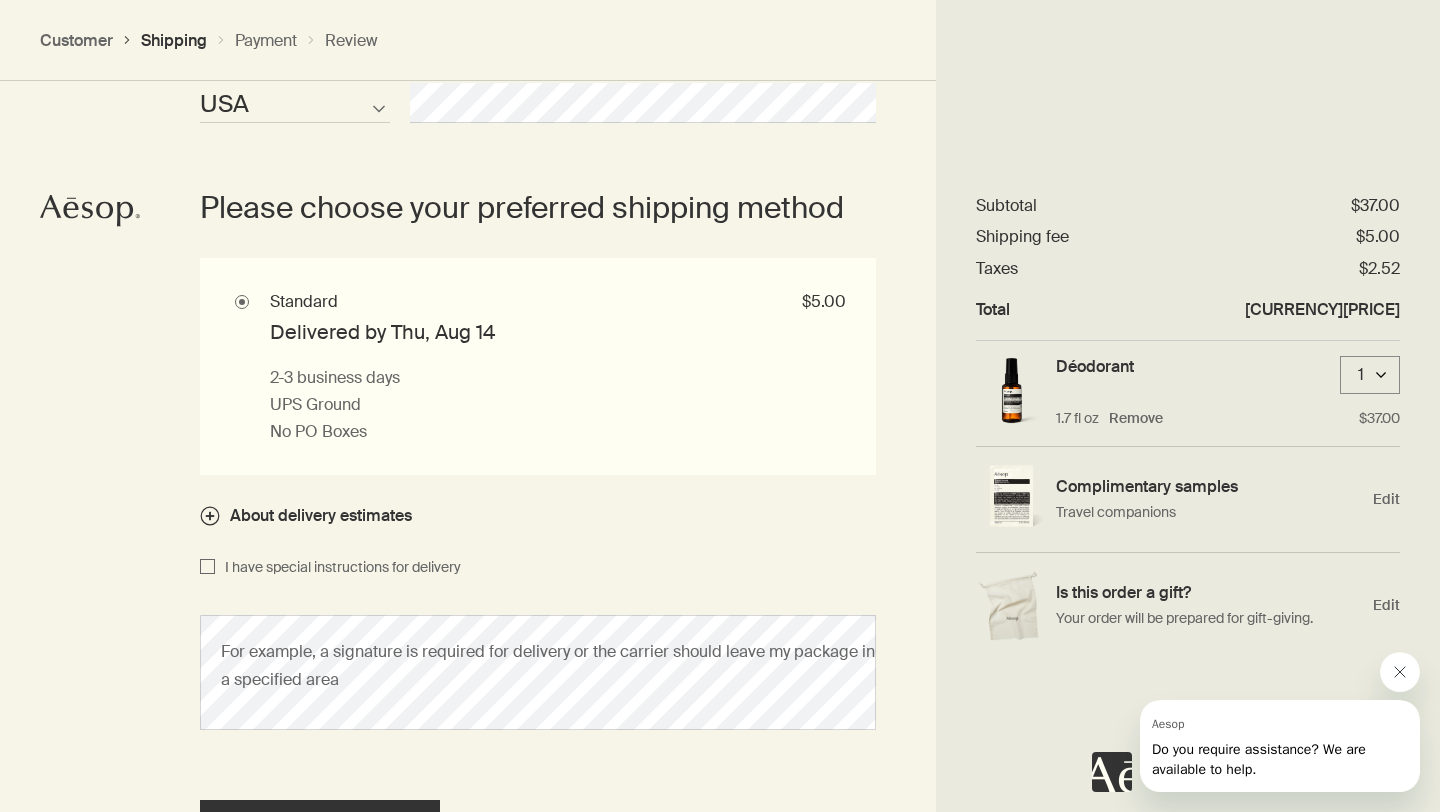checkbox on "false" 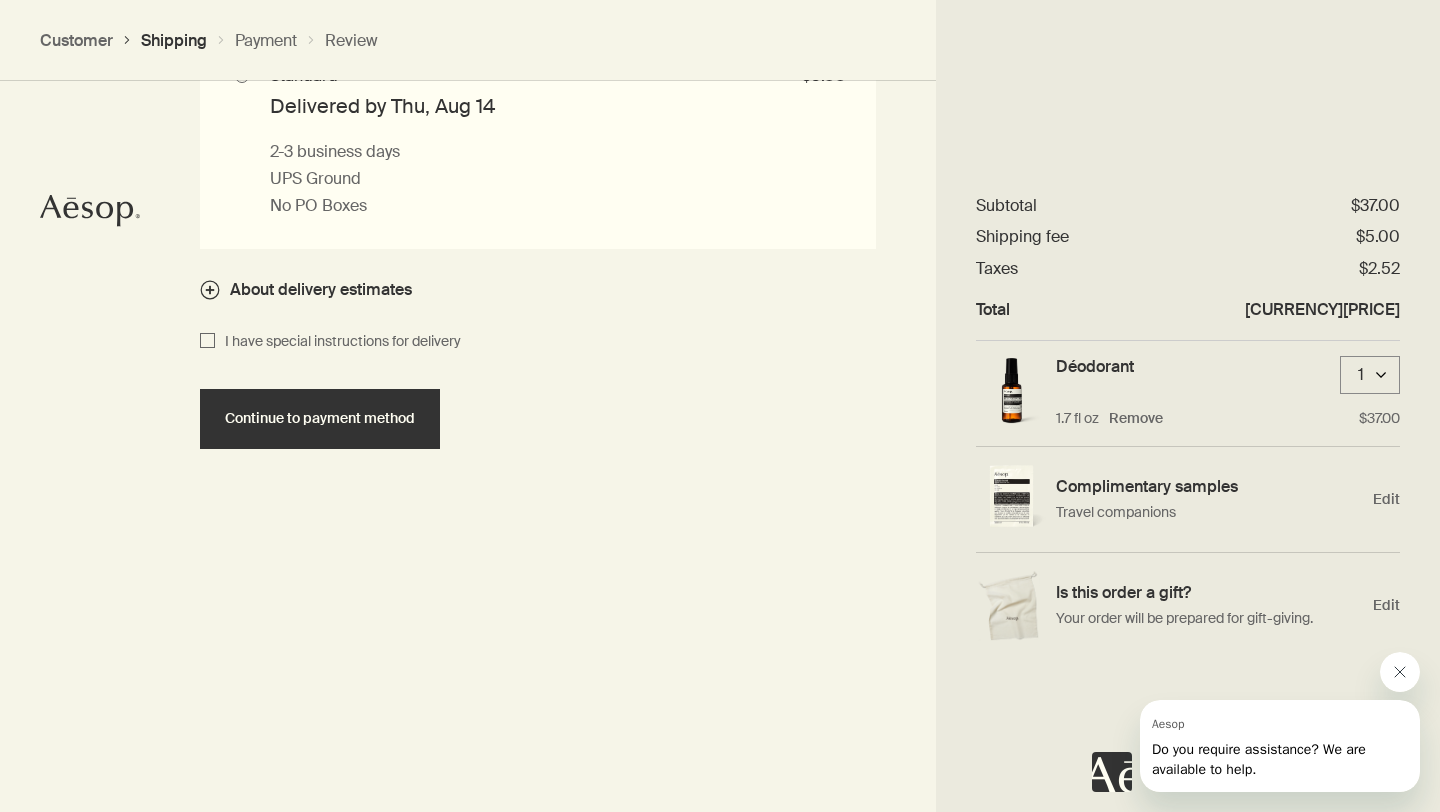 scroll, scrollTop: 1973, scrollLeft: 0, axis: vertical 